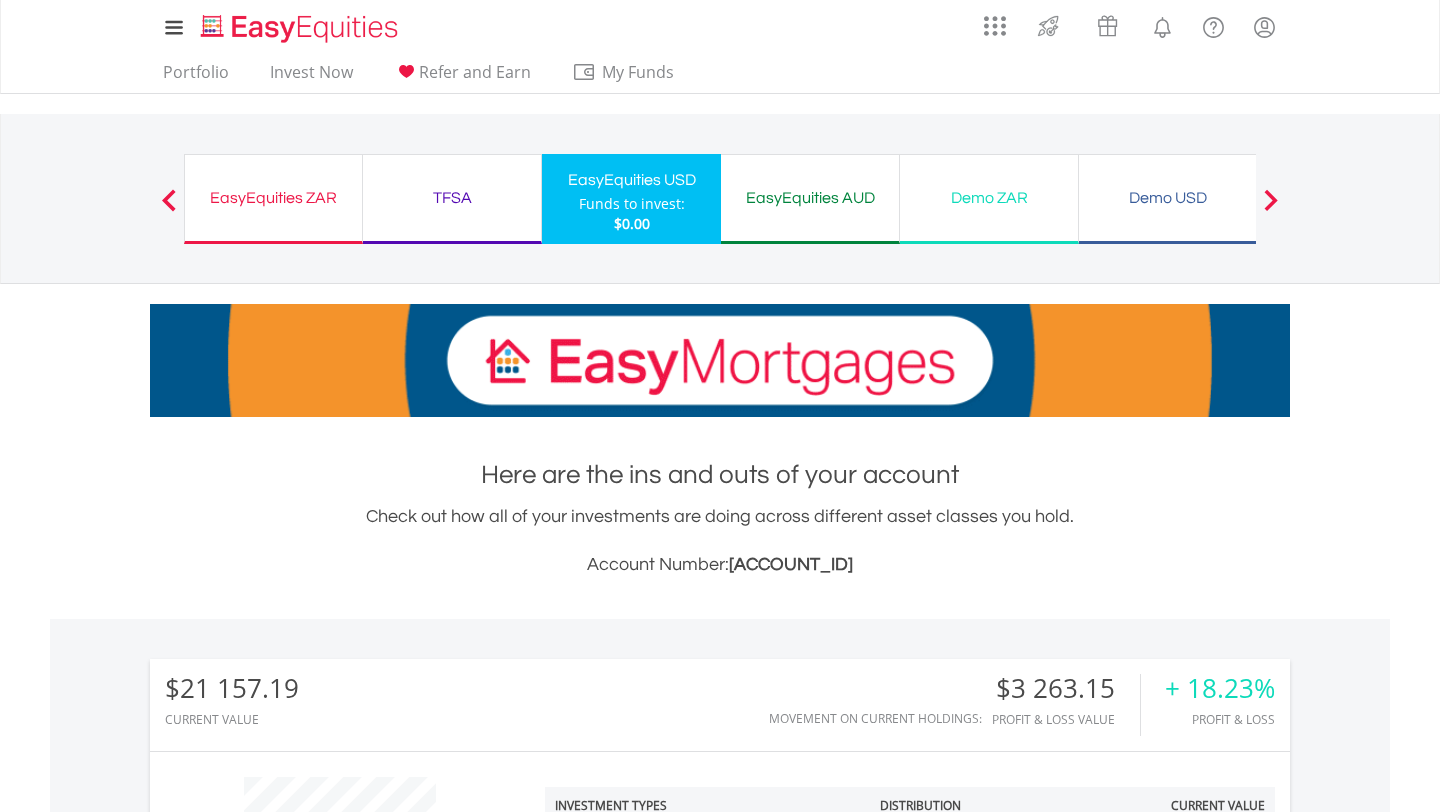 scroll, scrollTop: 1407, scrollLeft: 0, axis: vertical 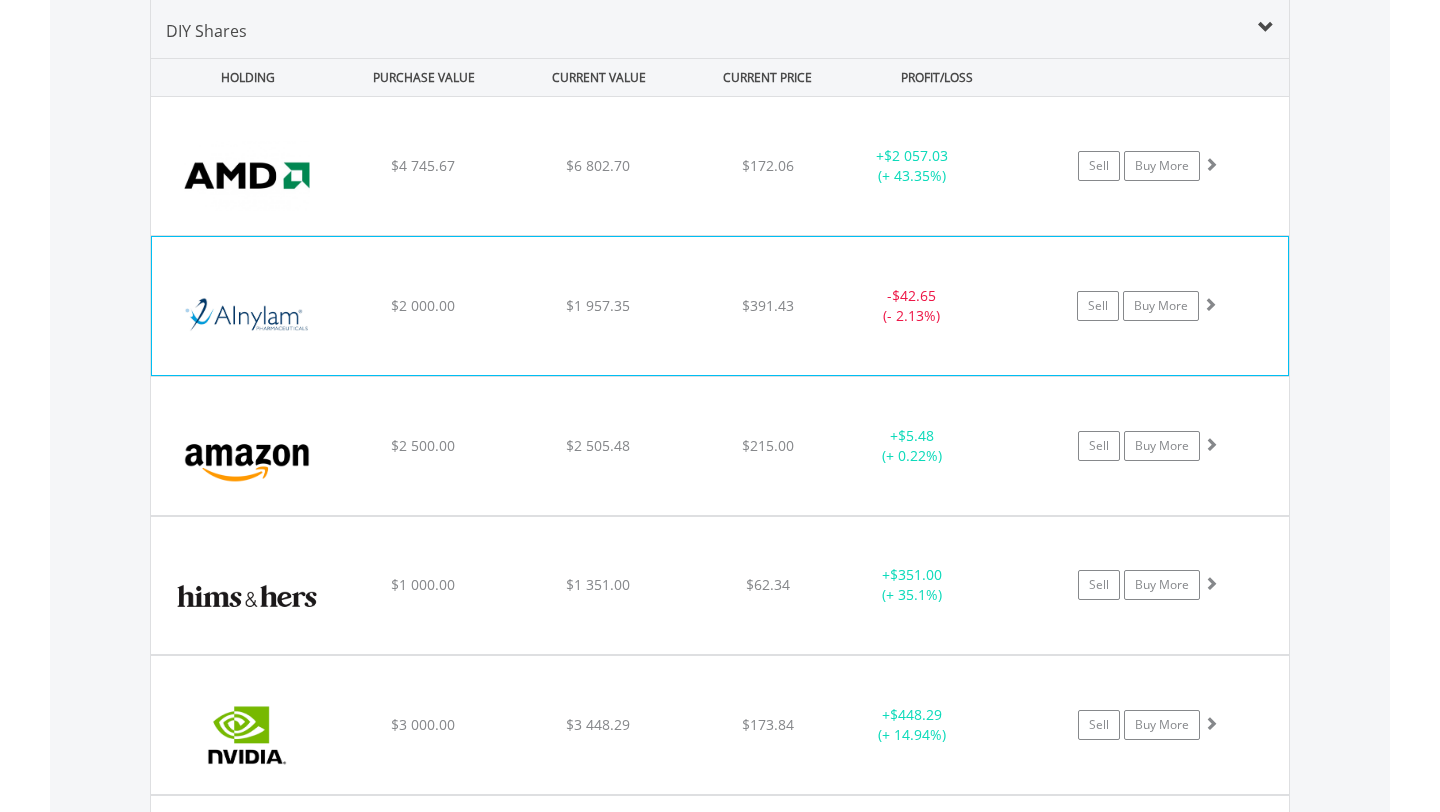 click on "﻿
Alnylam Pharmaceuticals
$2 000.00
$1 957.35
$391.43
-  $42.65 (- 2.13%)
Sell
Buy More" at bounding box center (720, 166) 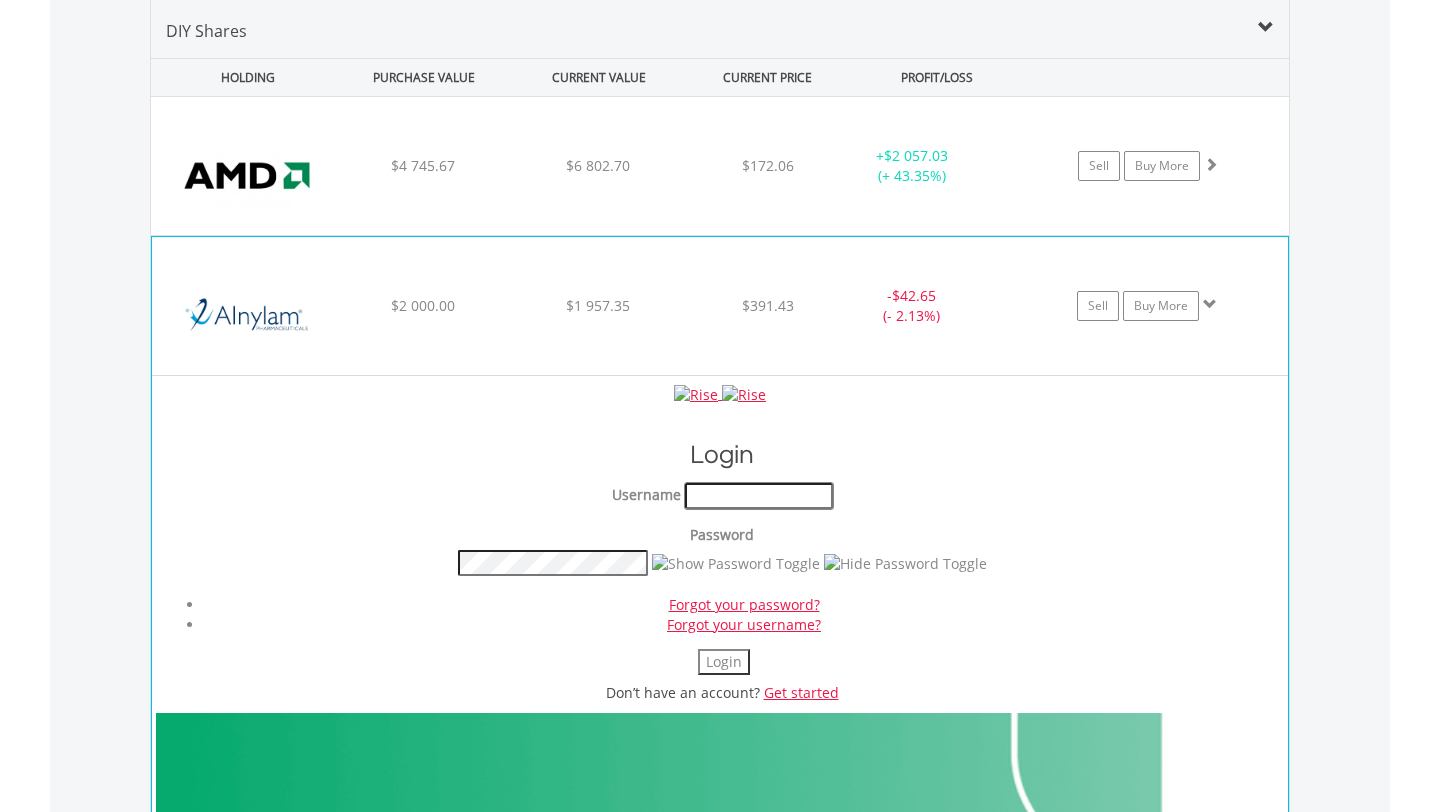 type on "**********" 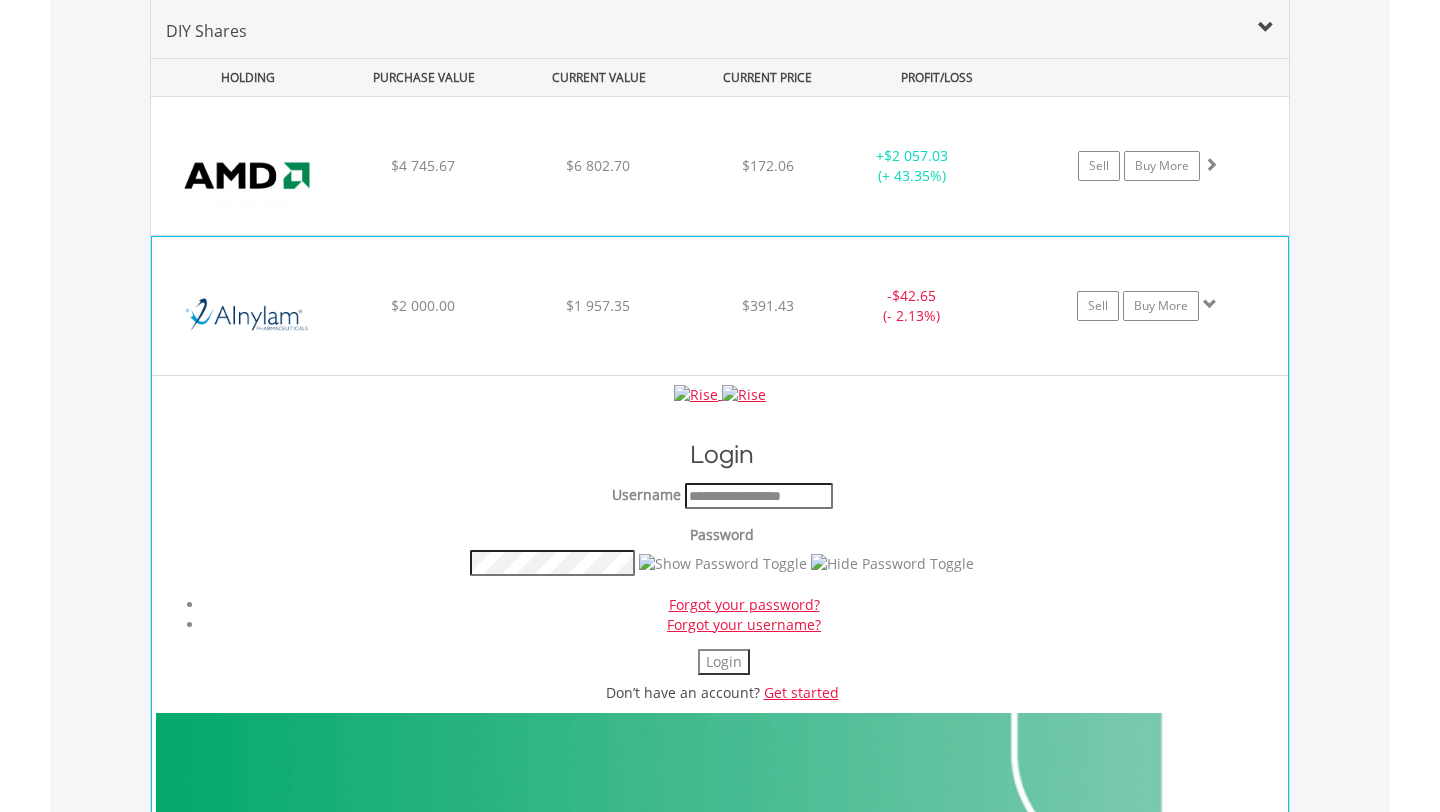 click on "$2 000.00" at bounding box center [423, 166] 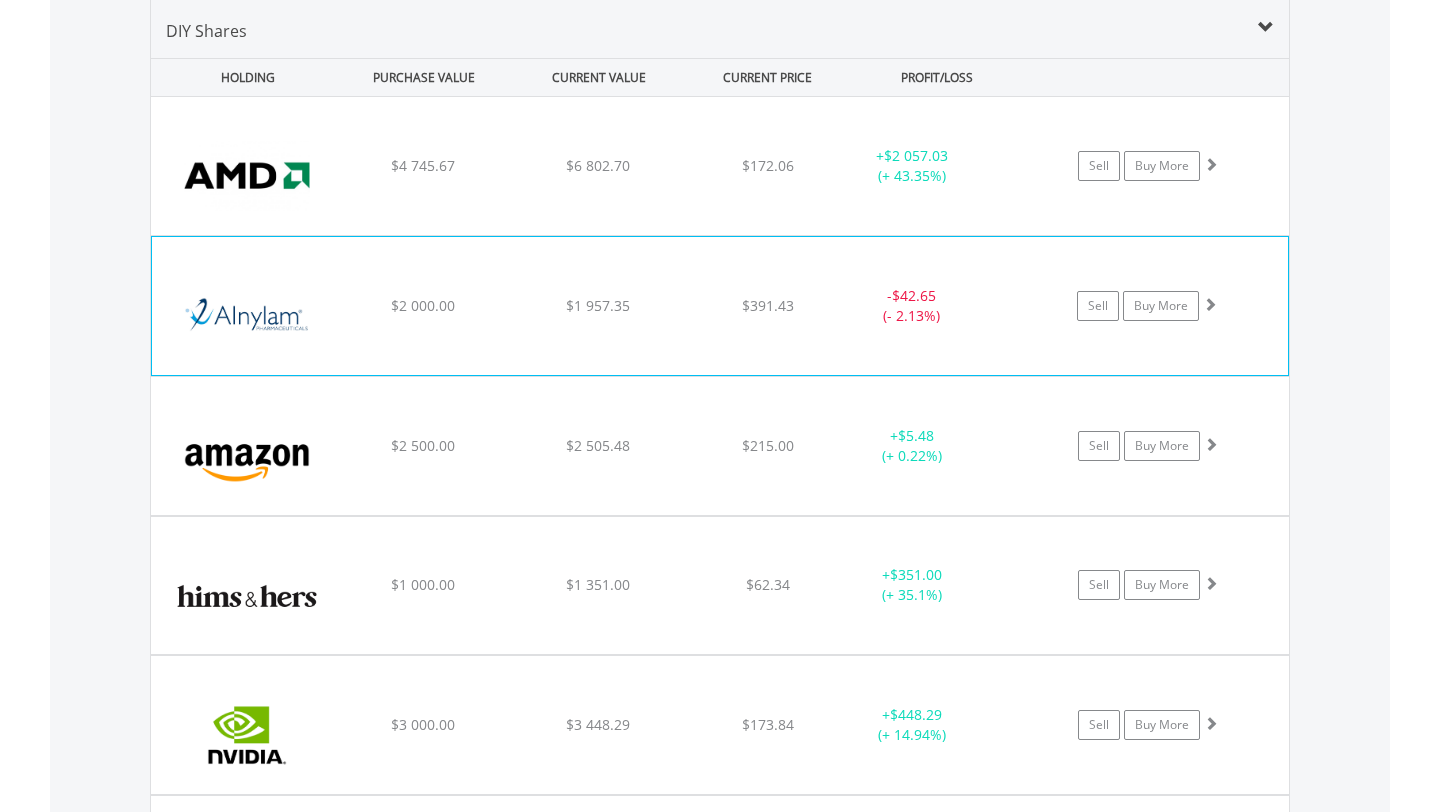click on "﻿
Alnylam Pharmaceuticals
$2 000.00
$1 957.35
$391.43
-  $42.65 (- 2.13%)
Sell
Buy More" at bounding box center (720, 166) 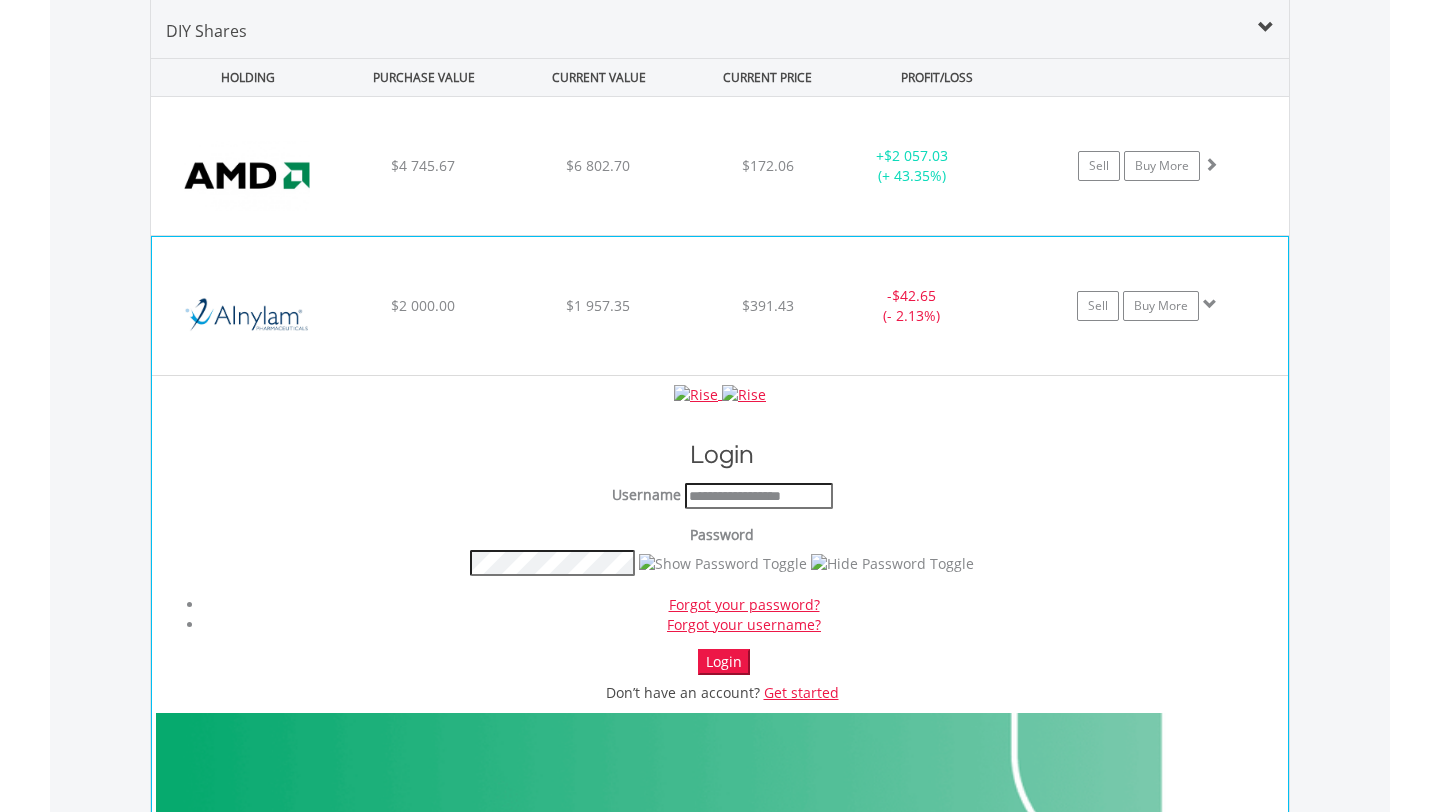 click on "Login" at bounding box center (724, 662) 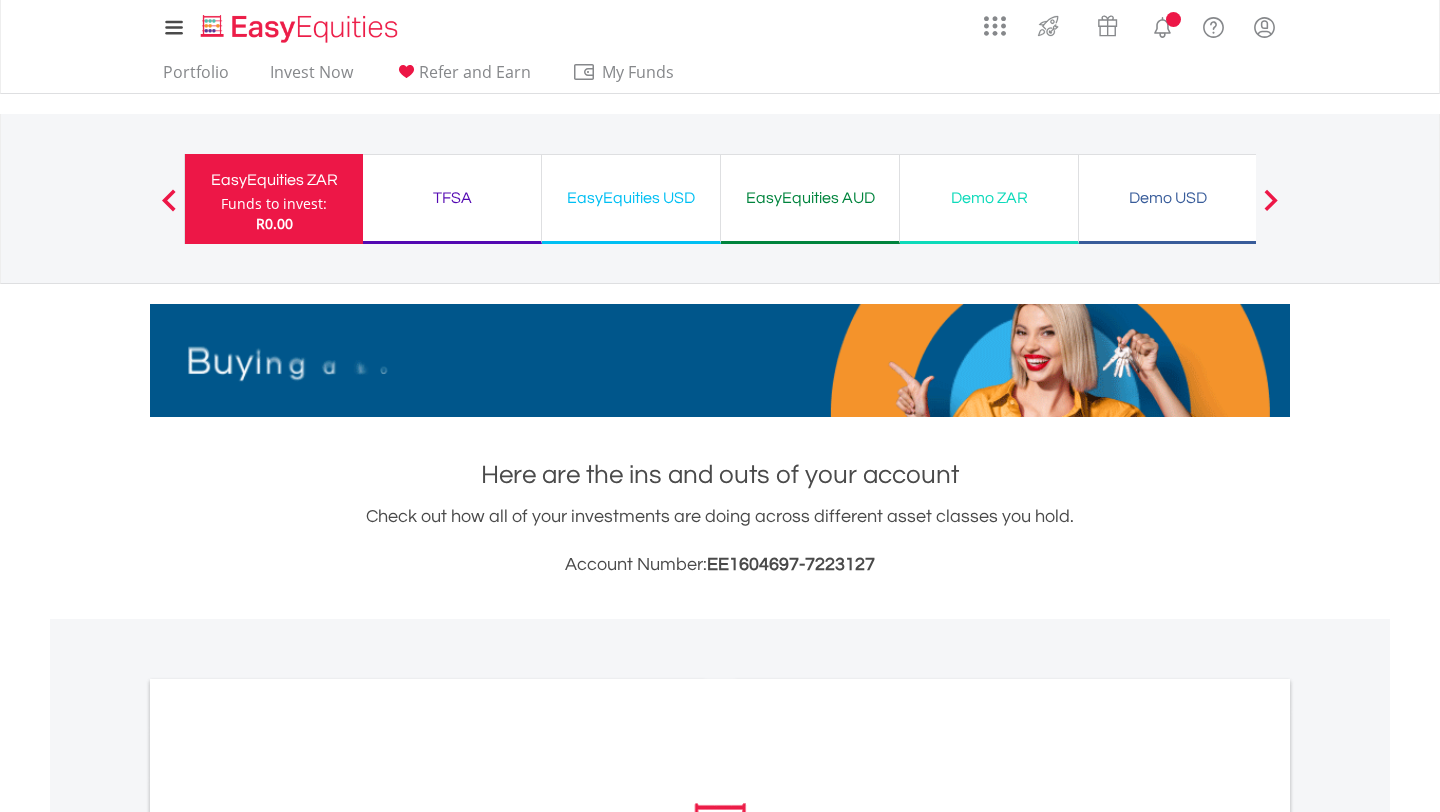 scroll, scrollTop: 0, scrollLeft: 0, axis: both 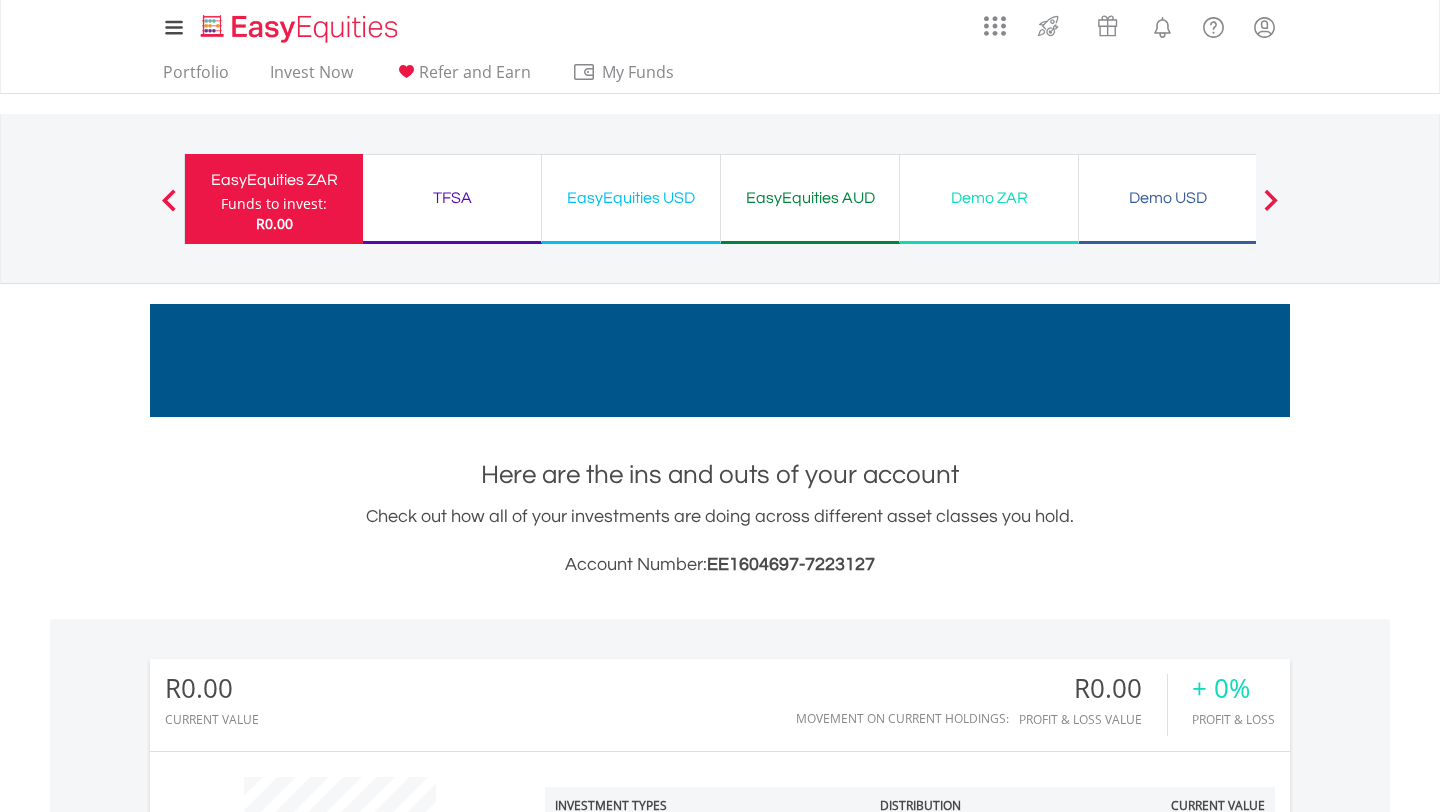 click on "EasyEquities USD
Funds to invest:
R0.00" at bounding box center [631, 199] 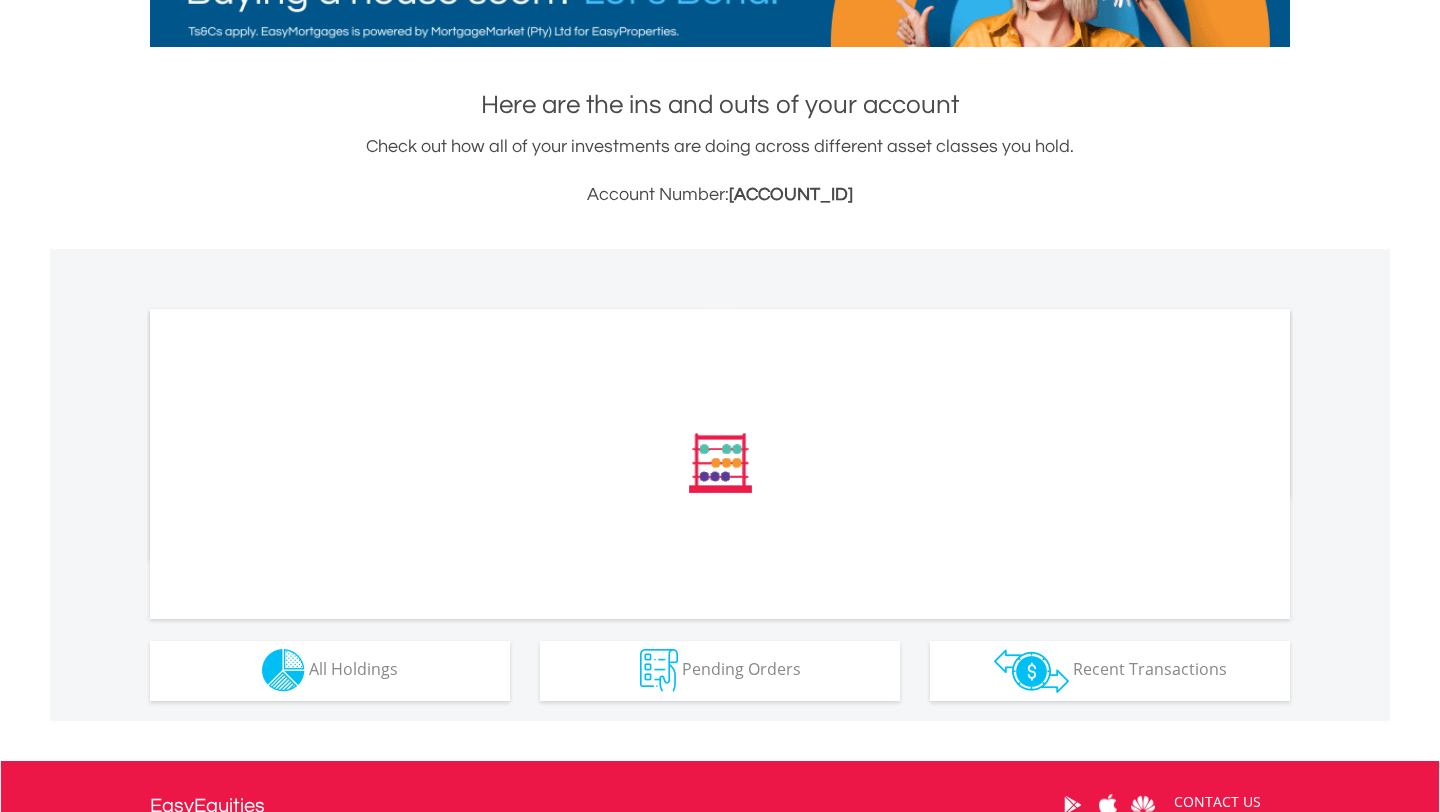 scroll, scrollTop: 443, scrollLeft: 0, axis: vertical 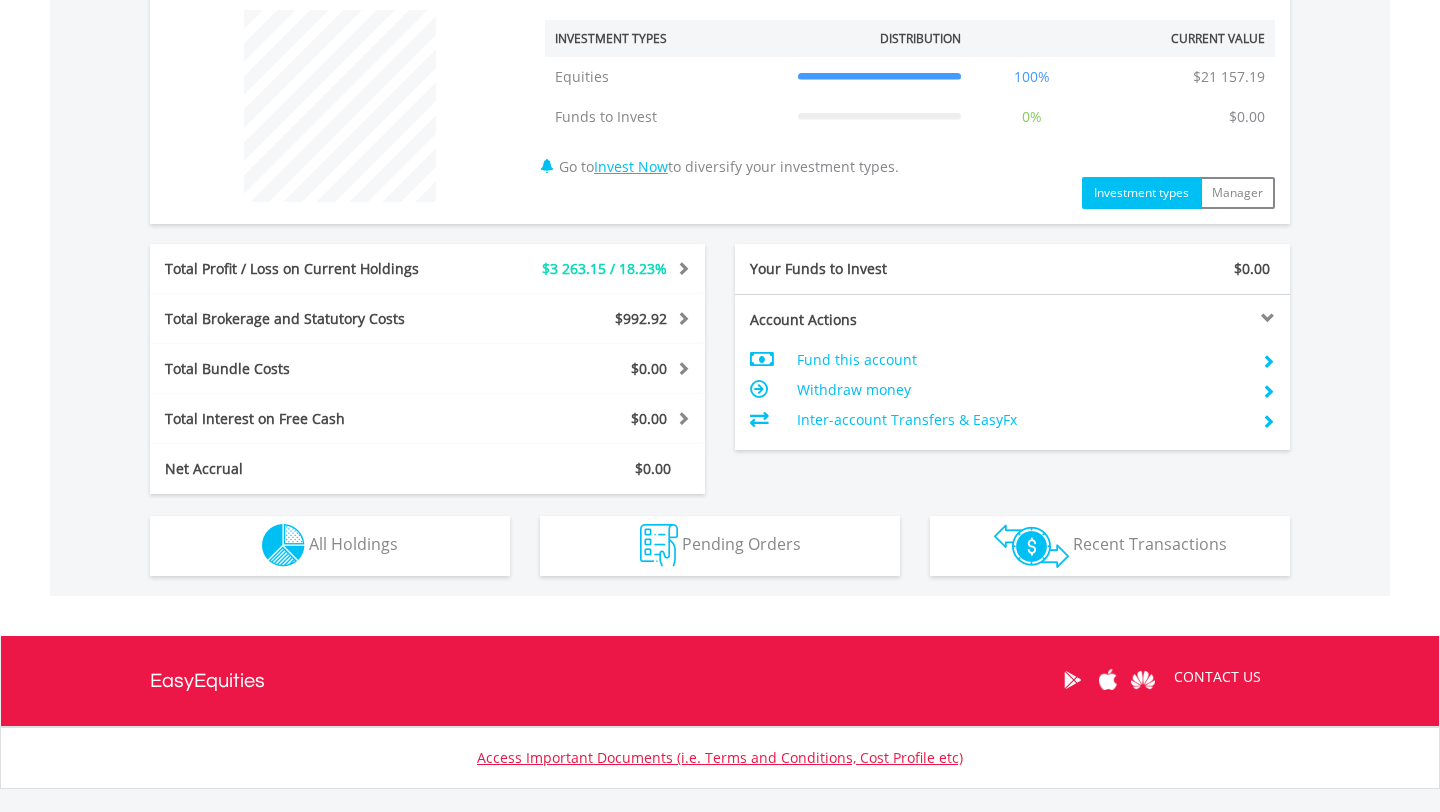 click on "$21 157.19
CURRENT VALUE
Movement on Current Holdings:
$3 263.15
Profit & Loss Value
+ 18.23%
Profit & Loss
﻿
Investment Types" at bounding box center (720, 224) 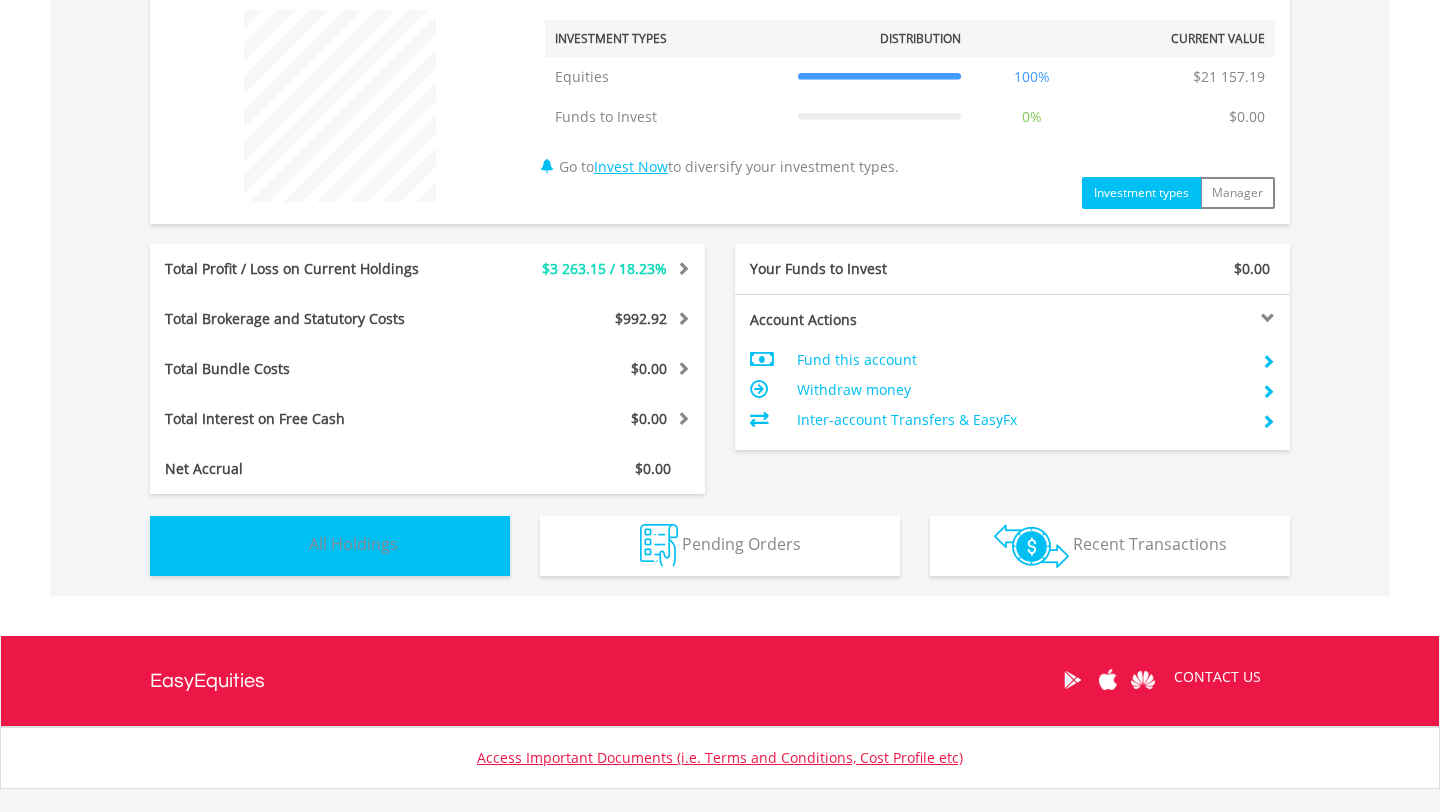 click on "Holdings
All Holdings" at bounding box center (330, 546) 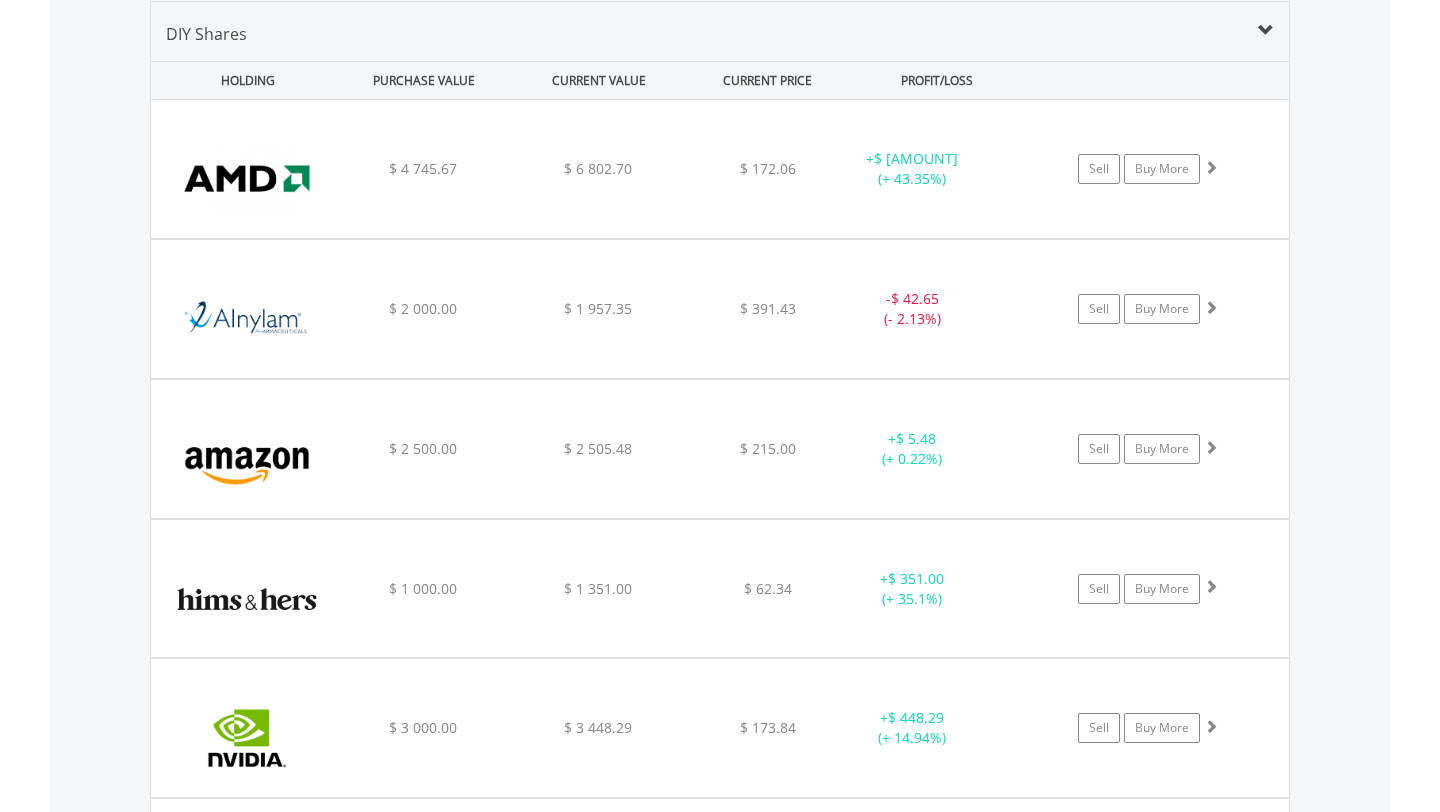 scroll, scrollTop: 1406, scrollLeft: 0, axis: vertical 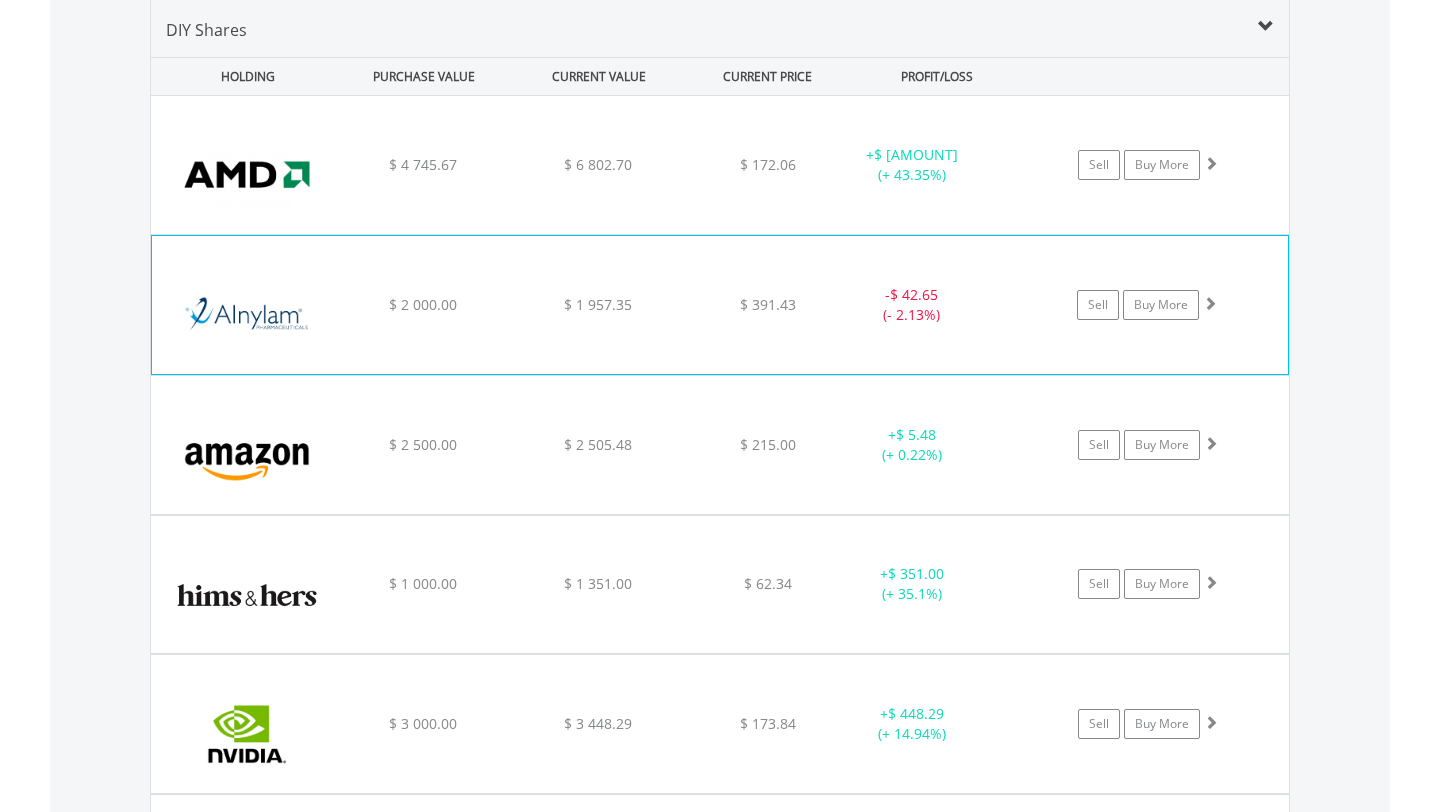 click on "﻿
Alnylam Pharmaceuticals
$ 2 000.00
$ 1 957.35
$ 391.43
-  $ 42.65 (- 2.13%)
Sell
Buy More" at bounding box center [720, 165] 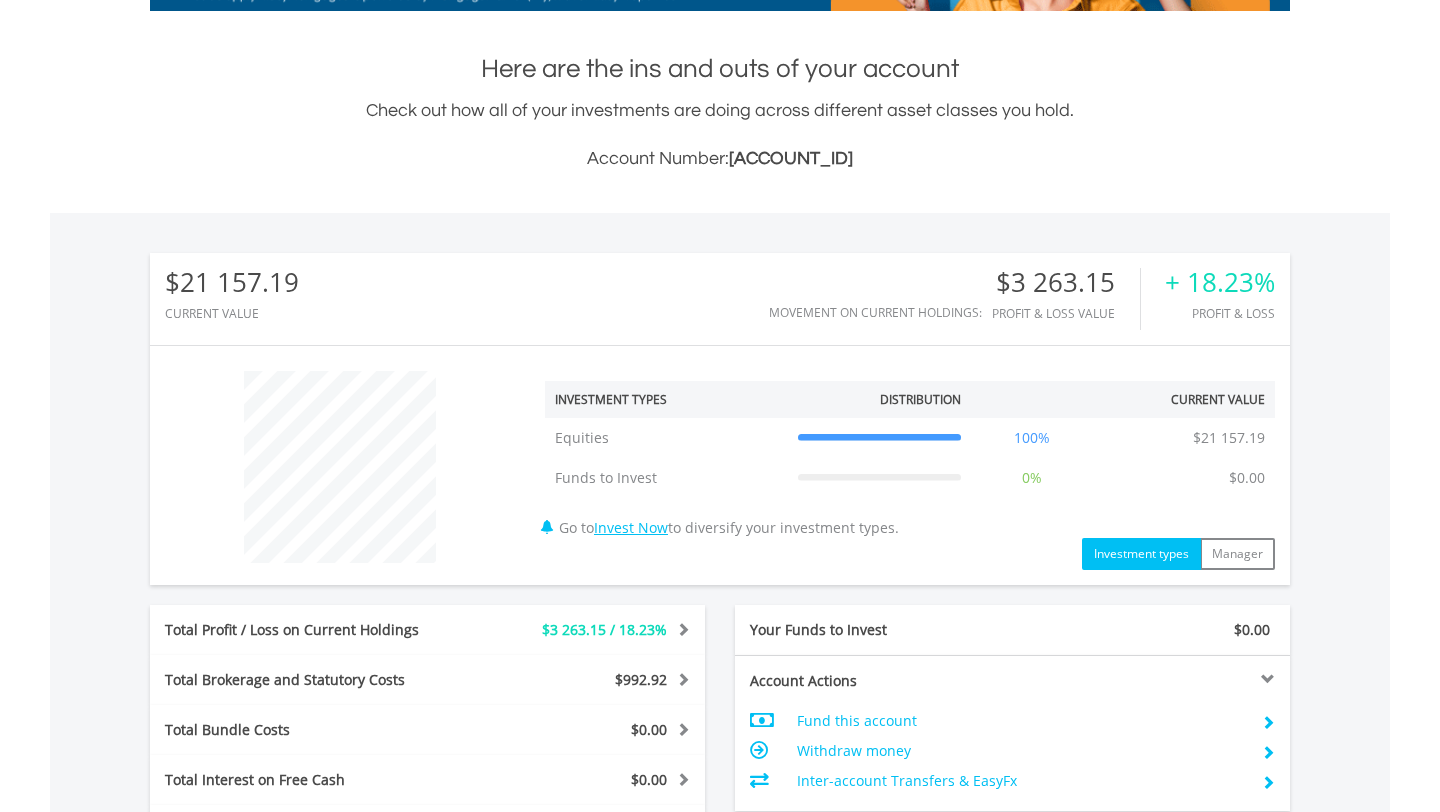 scroll, scrollTop: 0, scrollLeft: 0, axis: both 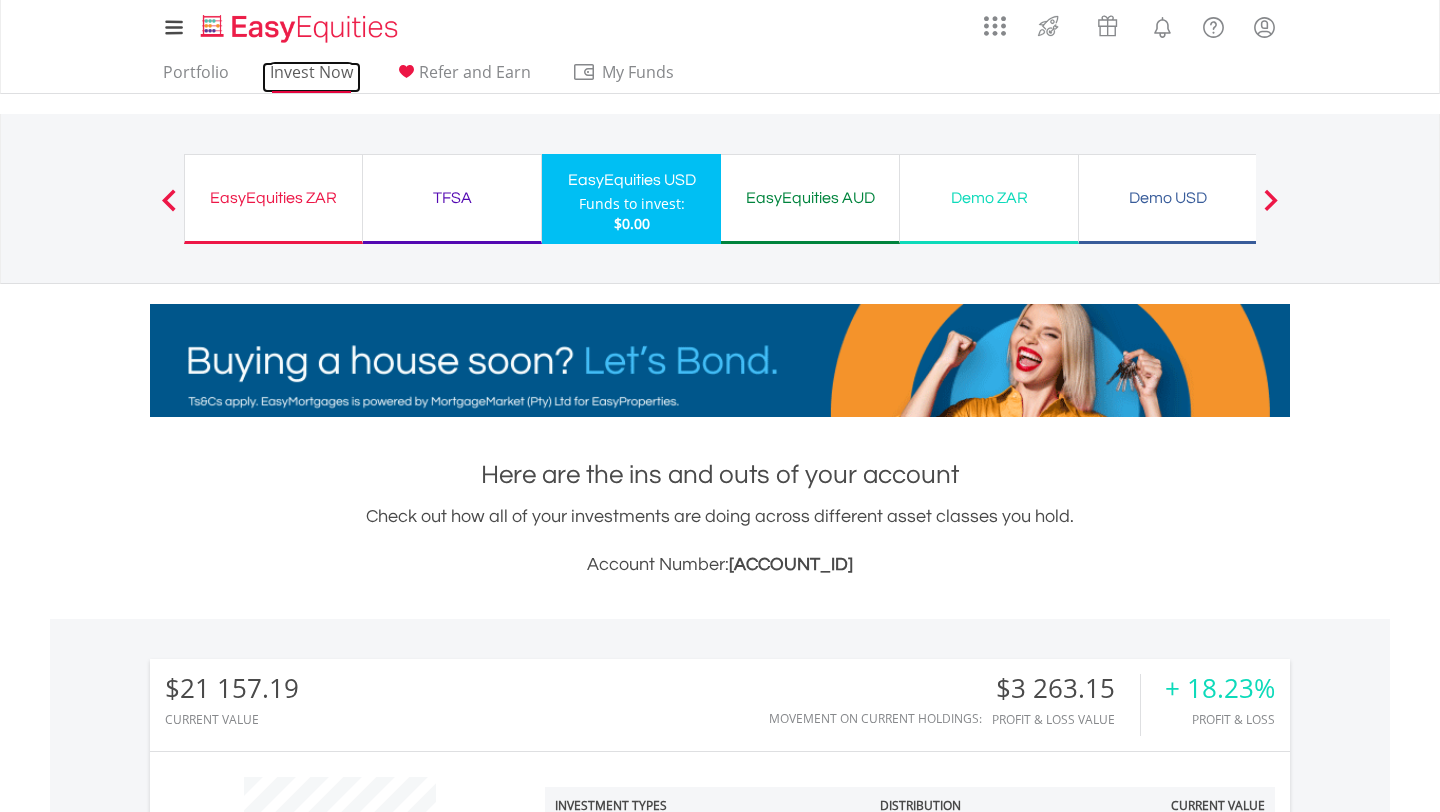click on "Invest Now" at bounding box center [311, 77] 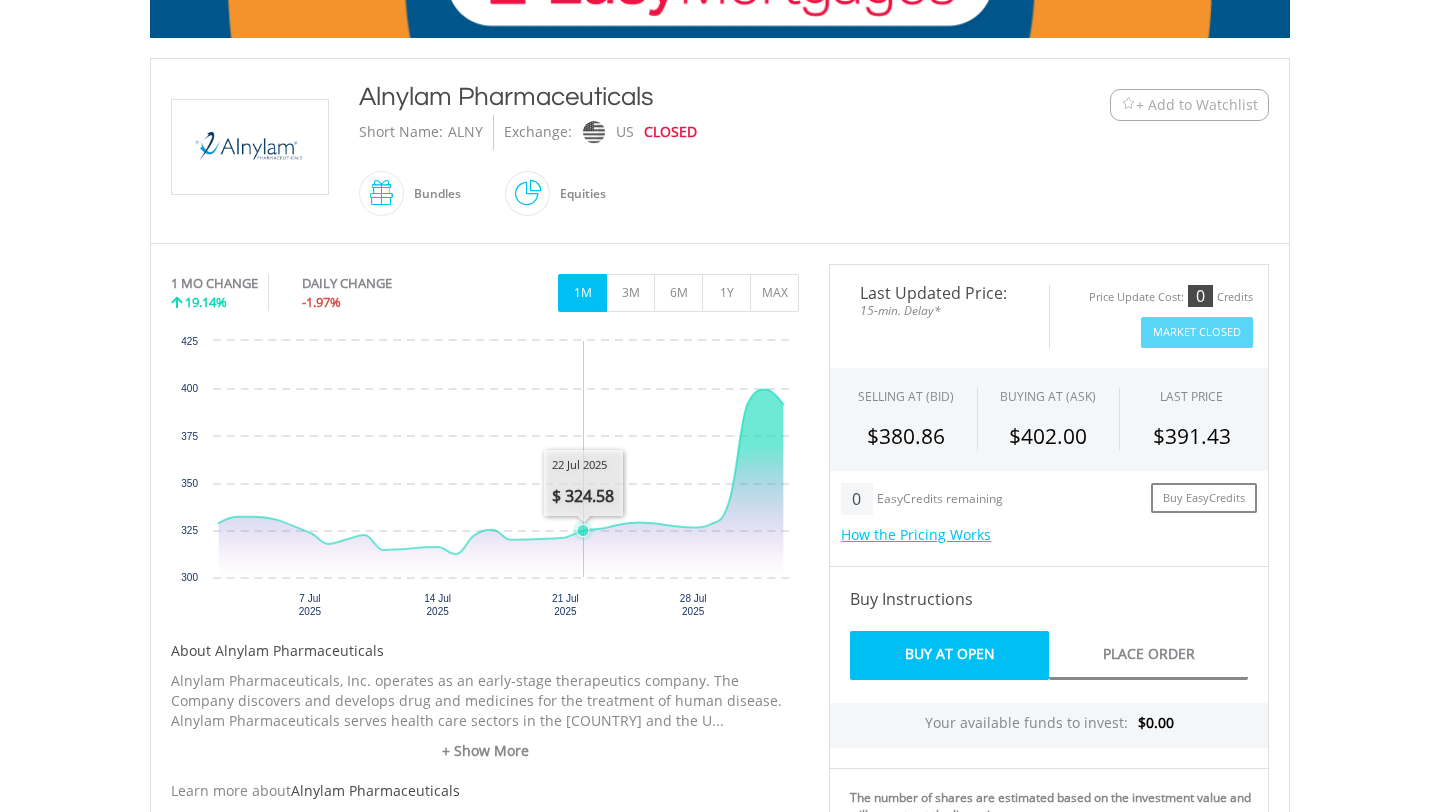 scroll, scrollTop: 372, scrollLeft: 0, axis: vertical 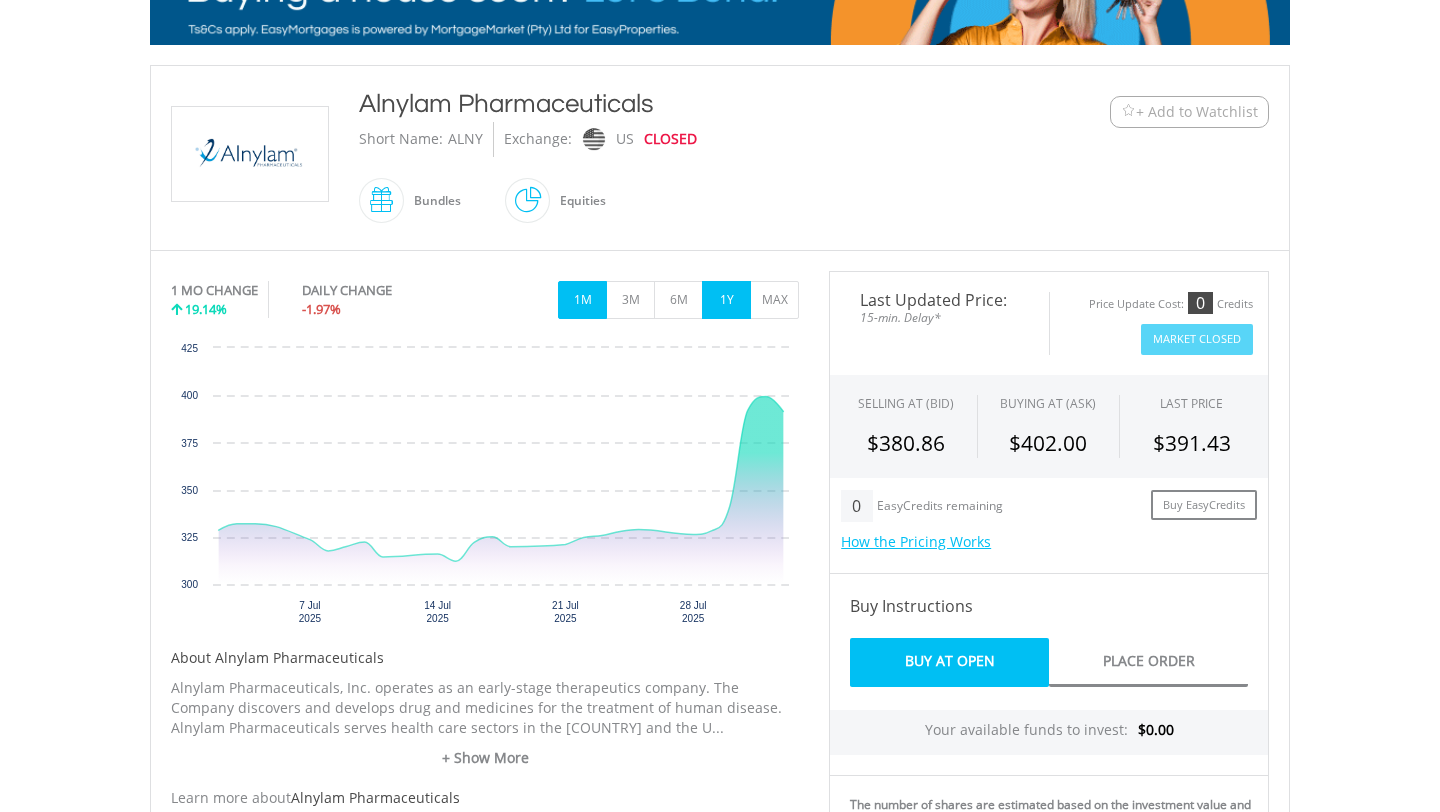 click on "1Y" at bounding box center [726, 300] 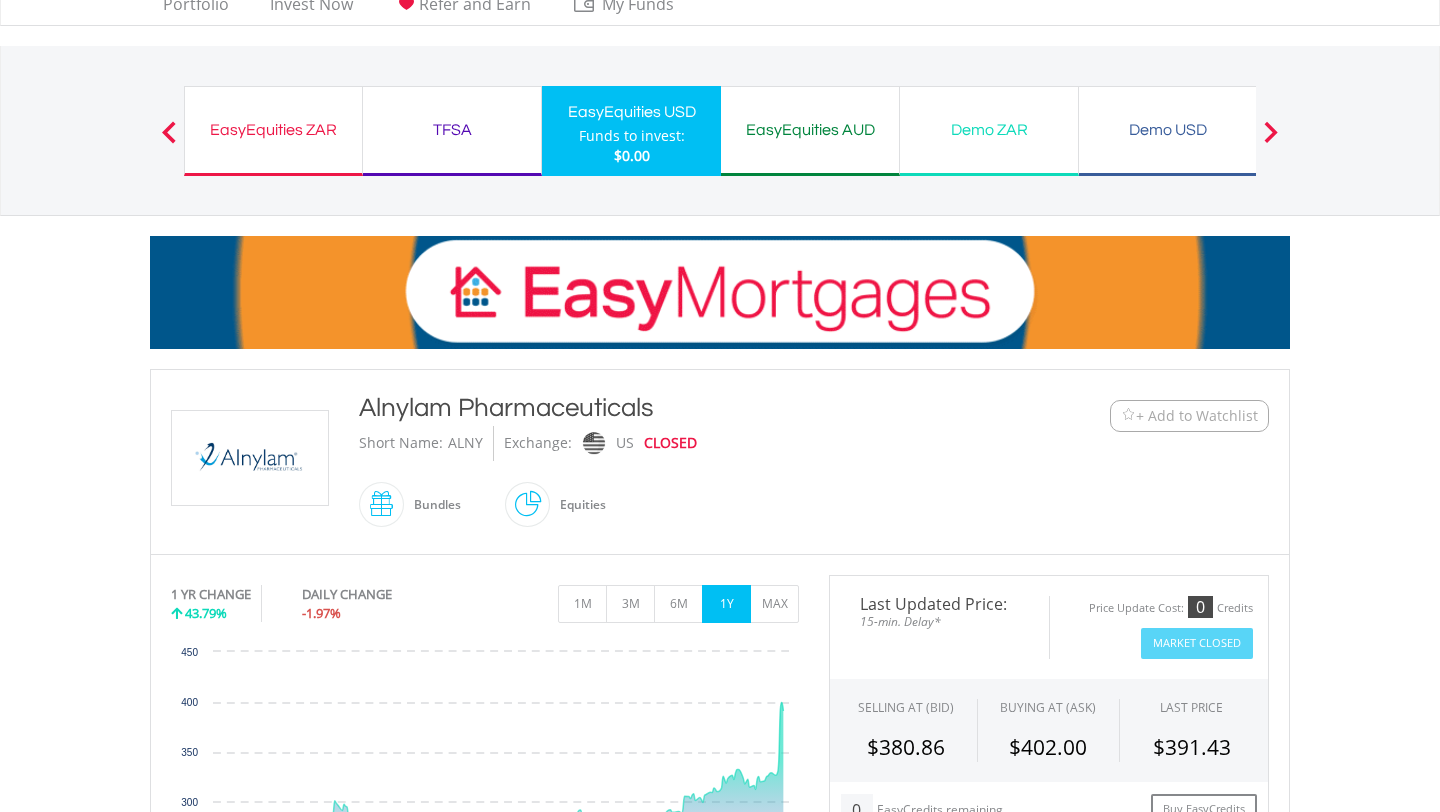 scroll, scrollTop: 0, scrollLeft: 0, axis: both 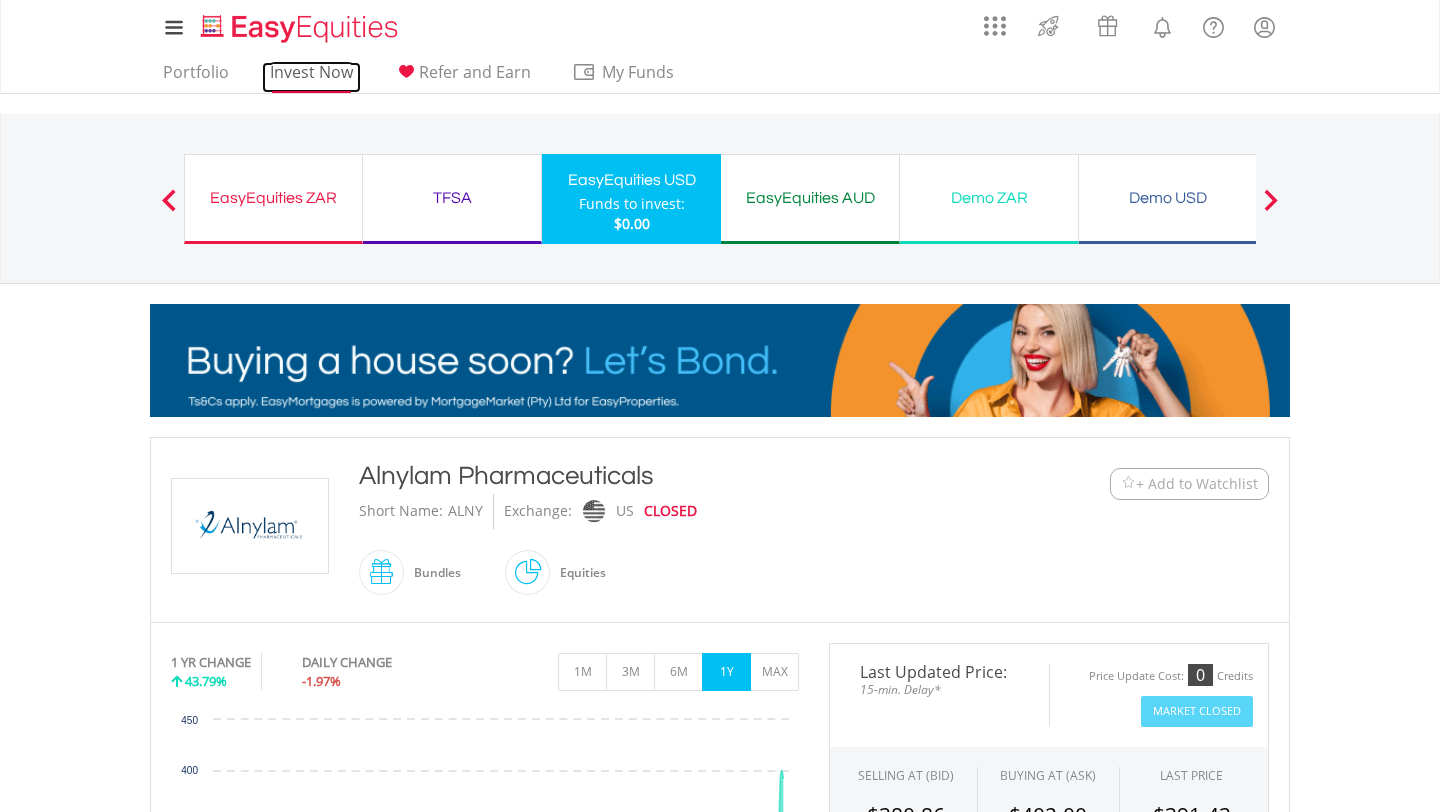 click on "Invest Now" at bounding box center (311, 77) 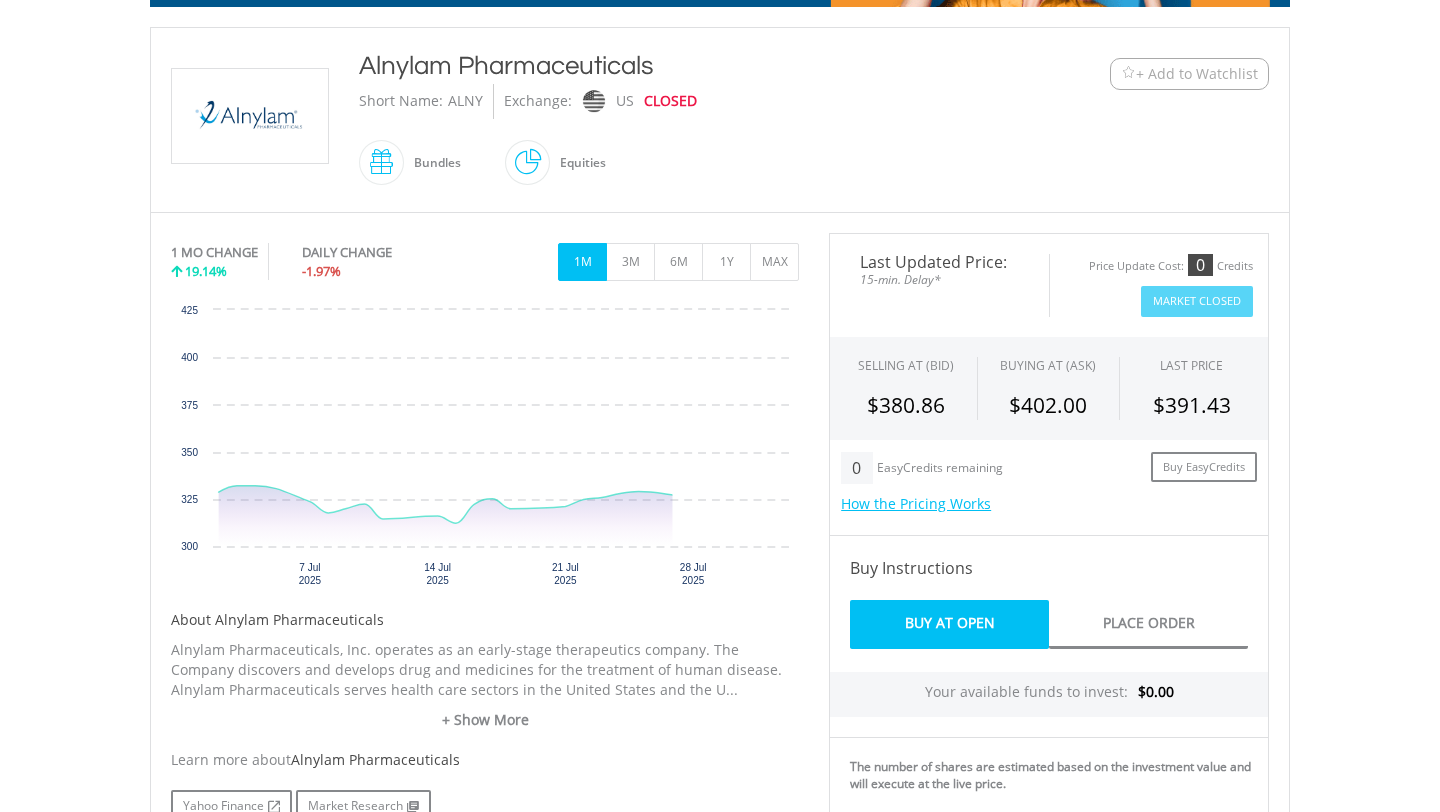 scroll, scrollTop: 437, scrollLeft: 0, axis: vertical 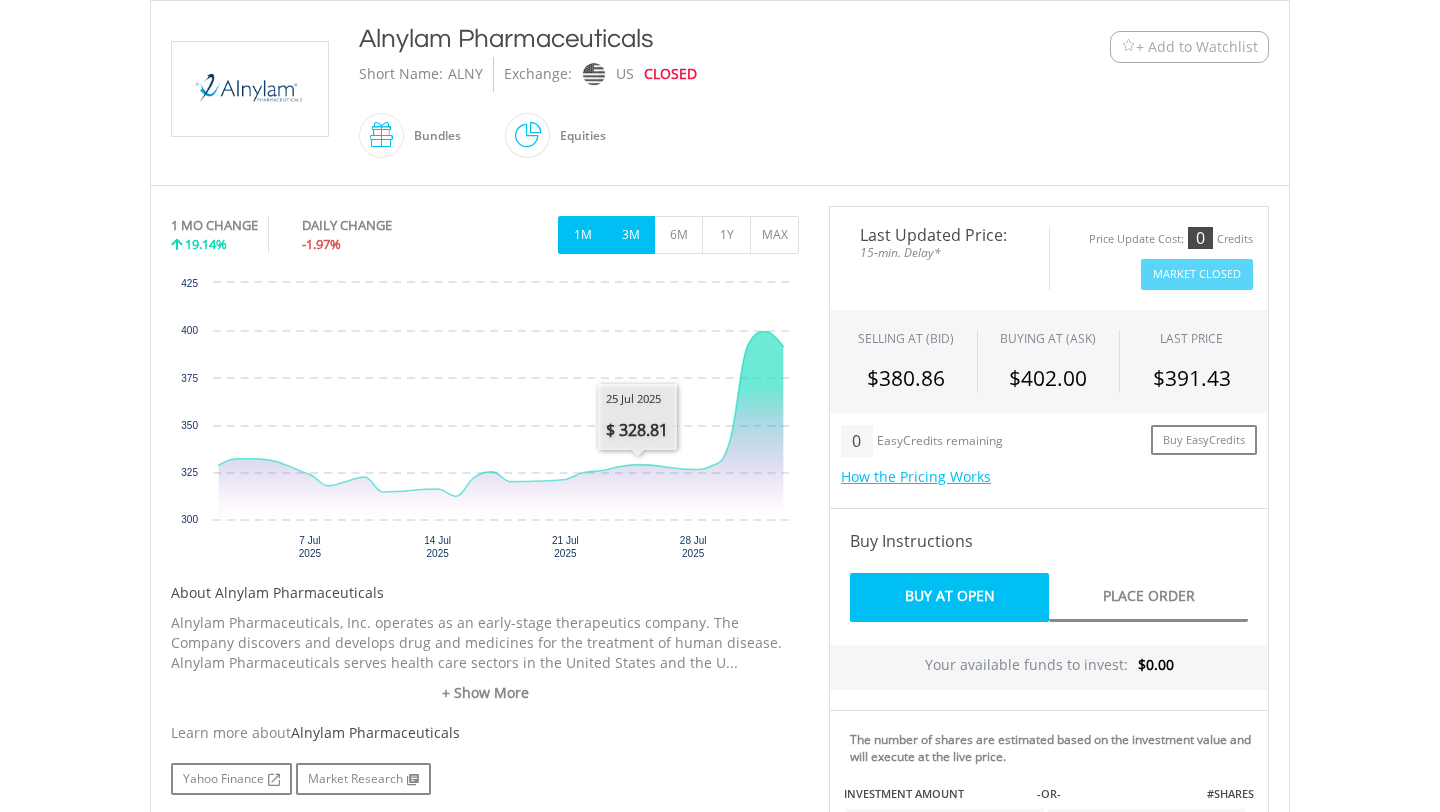 click on "3M" at bounding box center (630, 235) 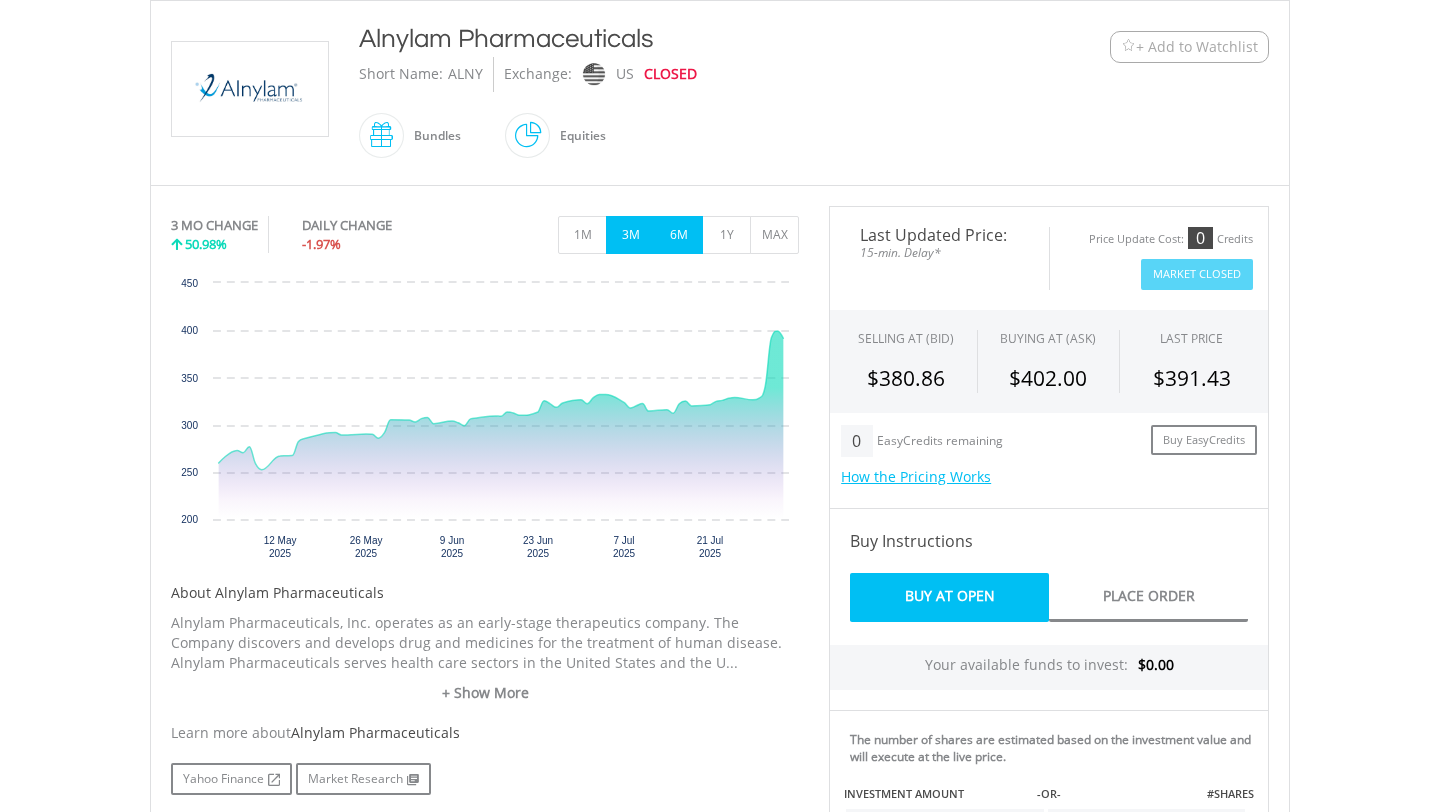 click on "6M" at bounding box center (678, 235) 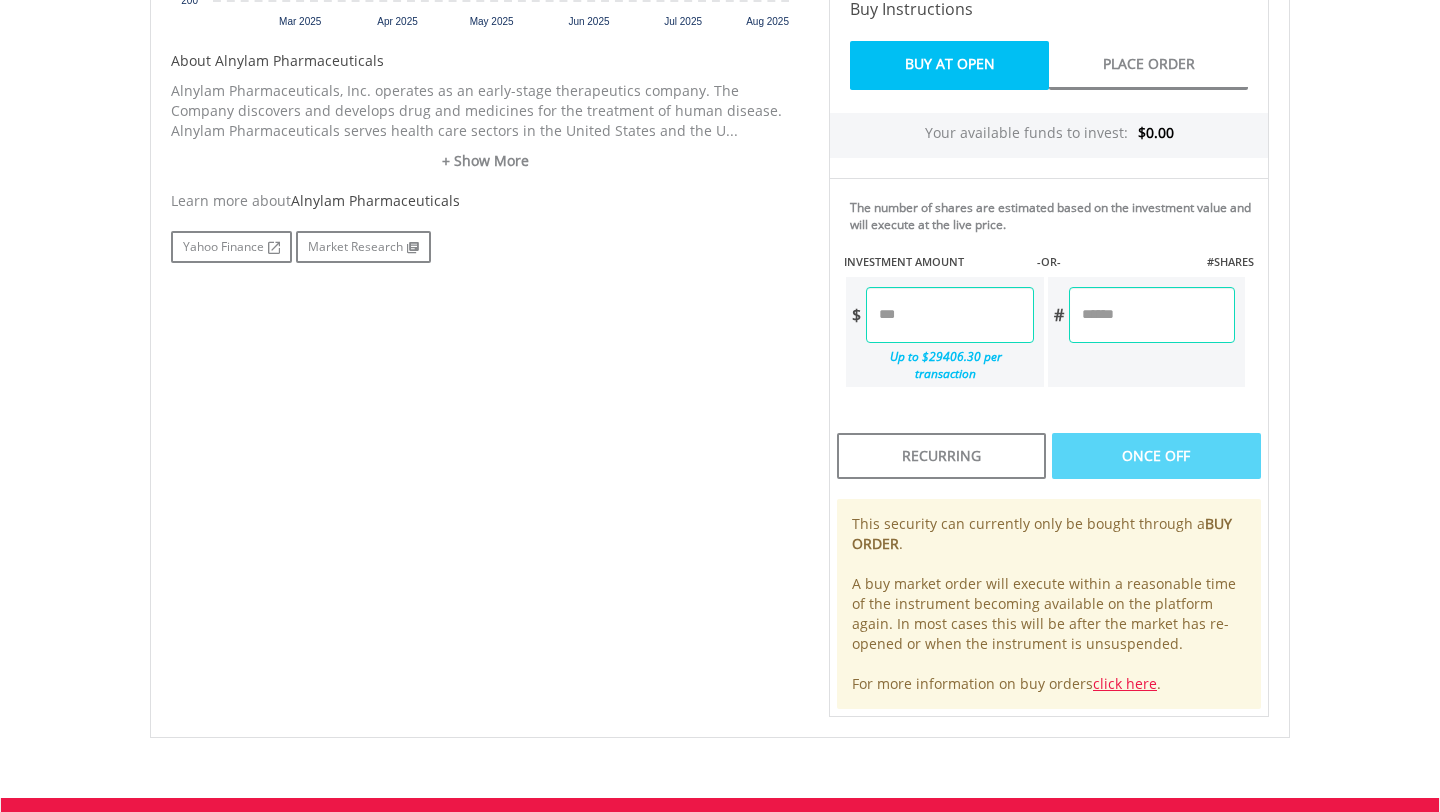 scroll, scrollTop: 0, scrollLeft: 0, axis: both 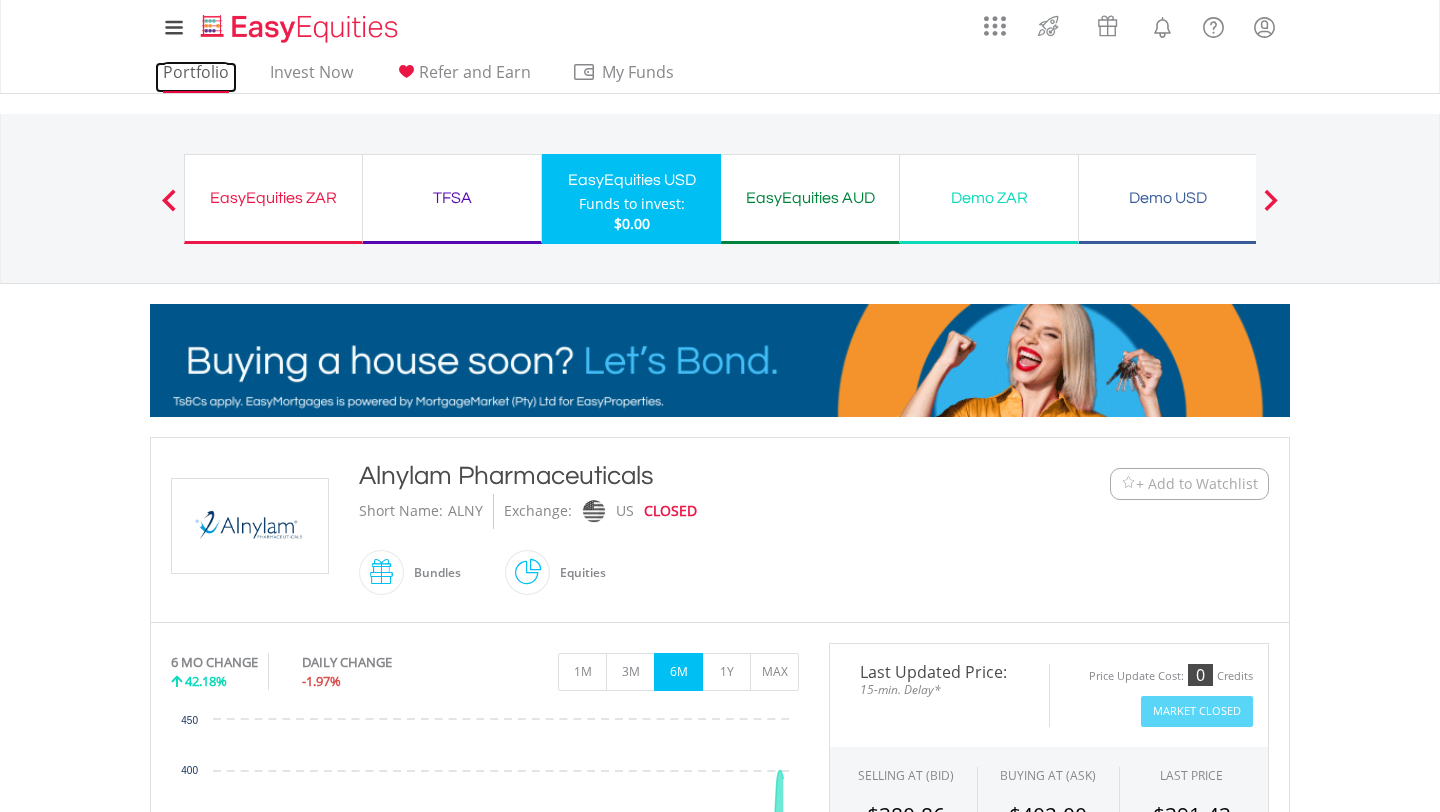 click on "Portfolio" at bounding box center (196, 77) 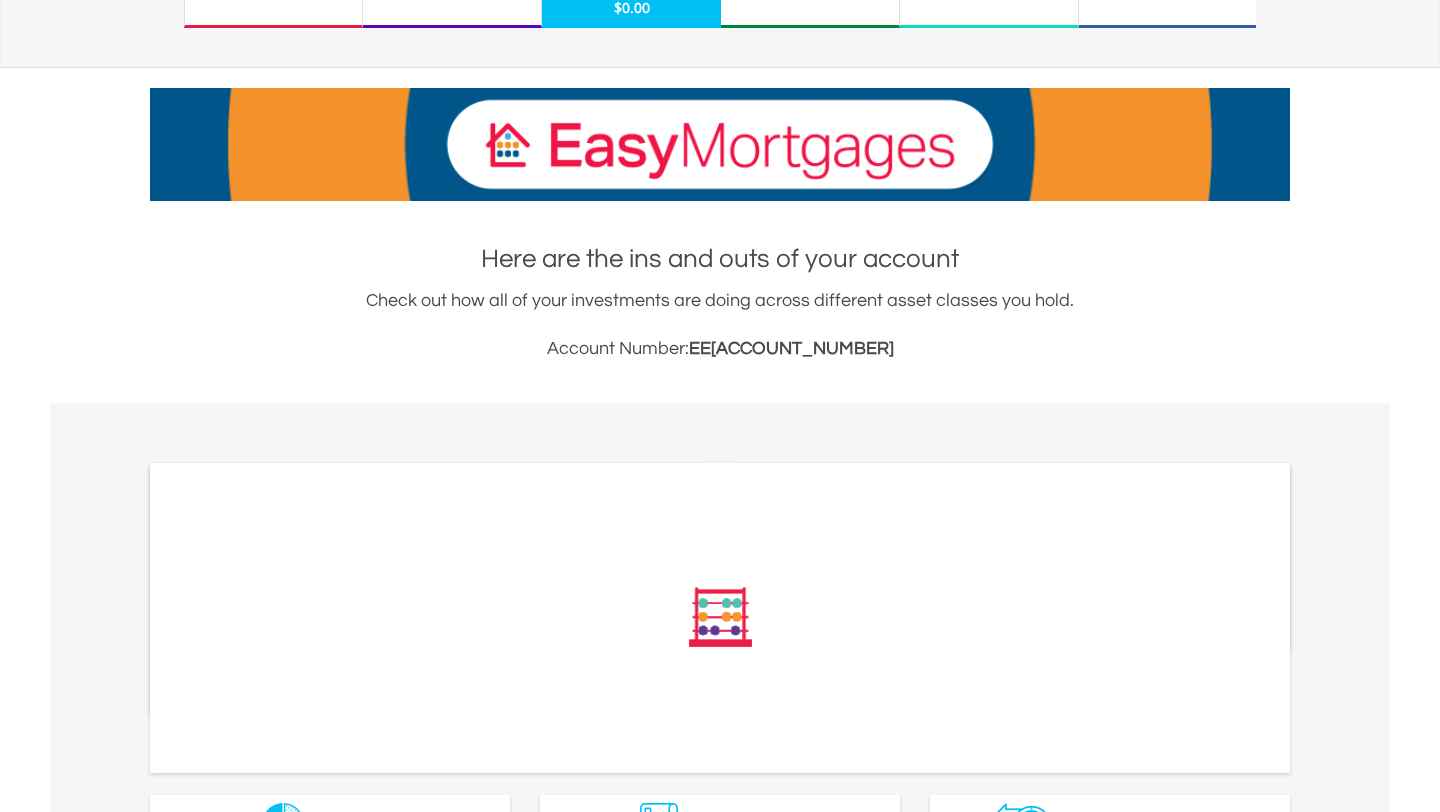 scroll, scrollTop: 313, scrollLeft: 0, axis: vertical 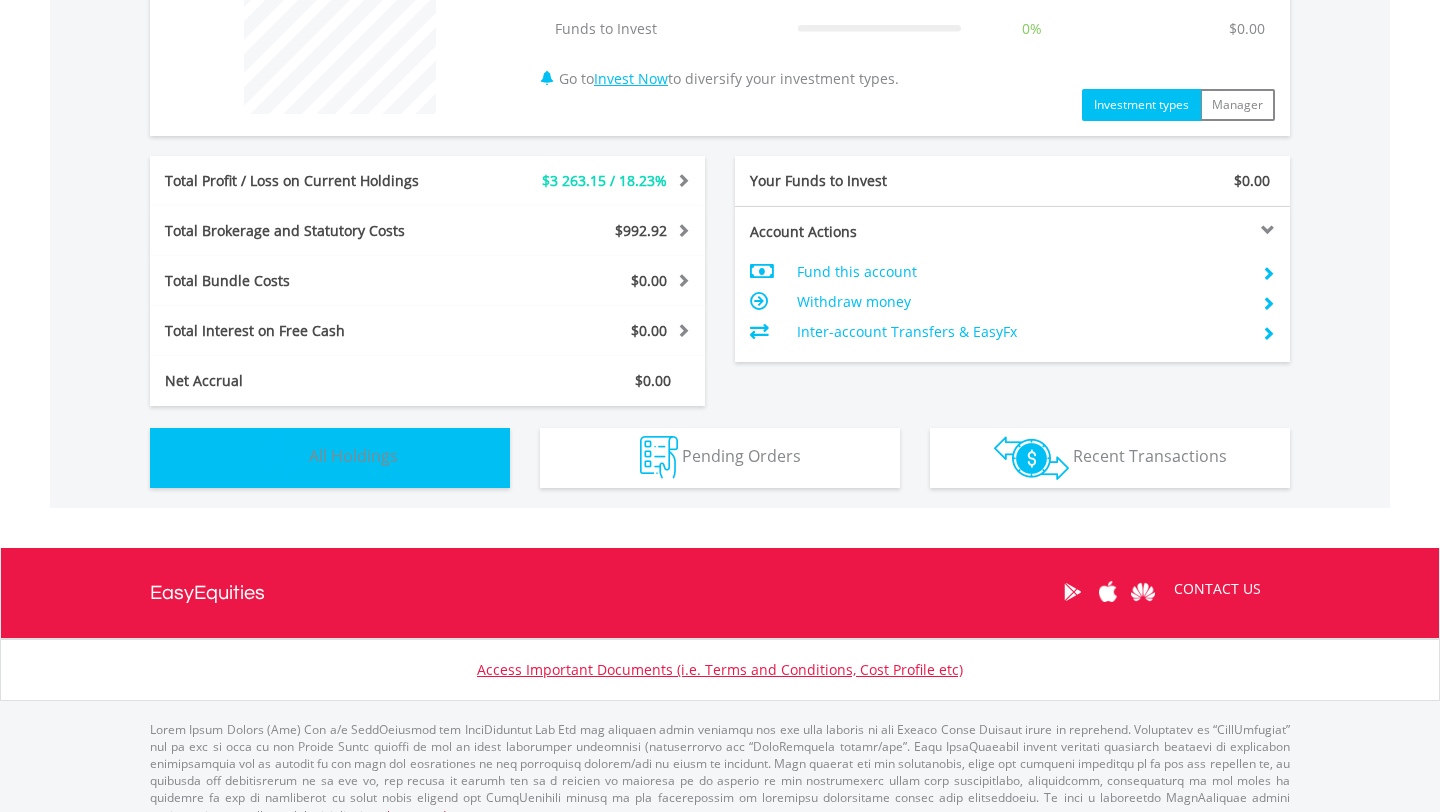 click on "Holdings
All Holdings" at bounding box center (330, 458) 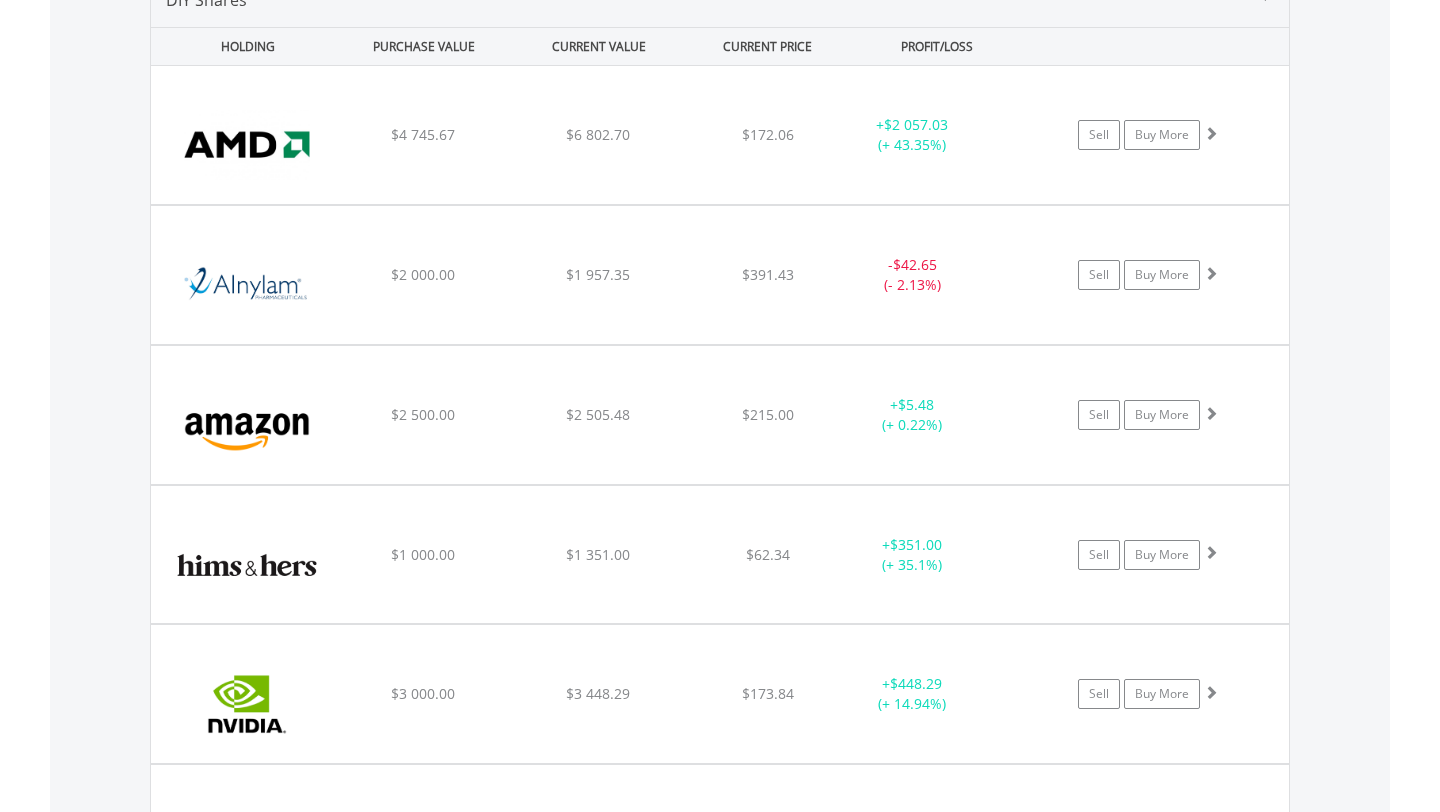 scroll, scrollTop: 1464, scrollLeft: 0, axis: vertical 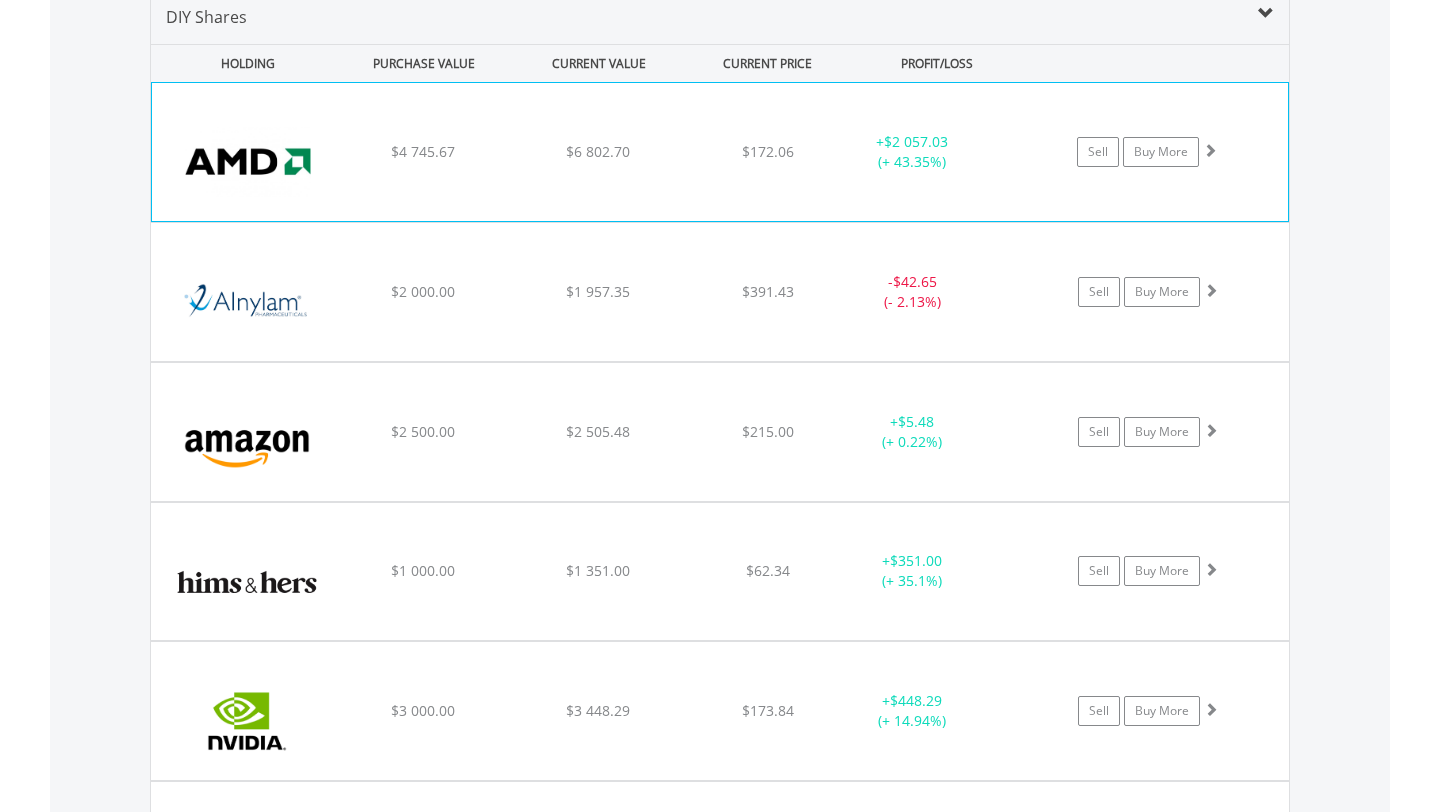 click on "﻿
Advanced Micro Devices Inc
$4 745.67
$6 802.70
$172.06
+  $2 057.03 (+ 43.35%)
Sell
Buy More" at bounding box center (720, 152) 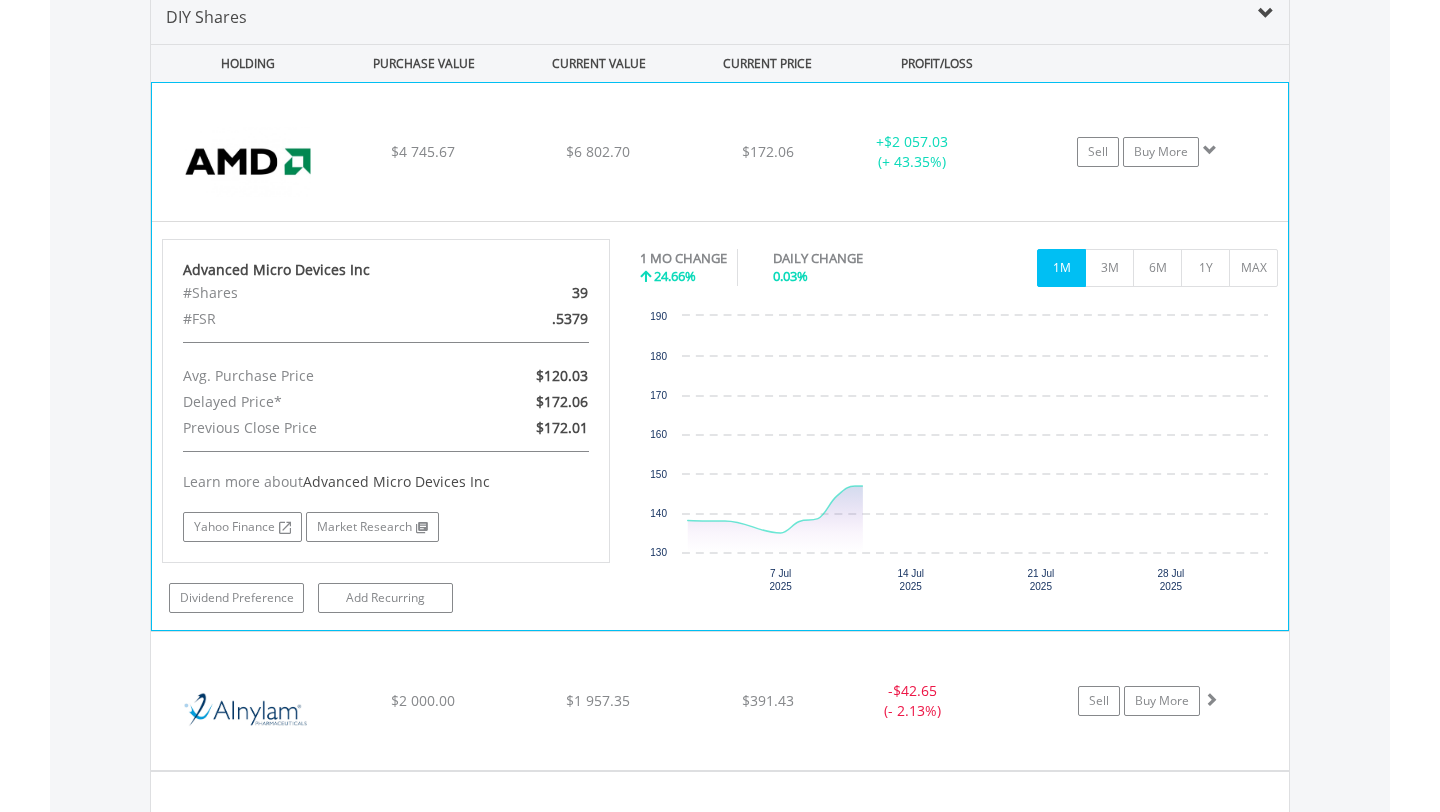 click on "﻿
Advanced Micro Devices Inc
$4 745.67
$6 802.70
$172.06
+  $2 057.03 (+ 43.35%)
Sell
Buy More" at bounding box center [720, 152] 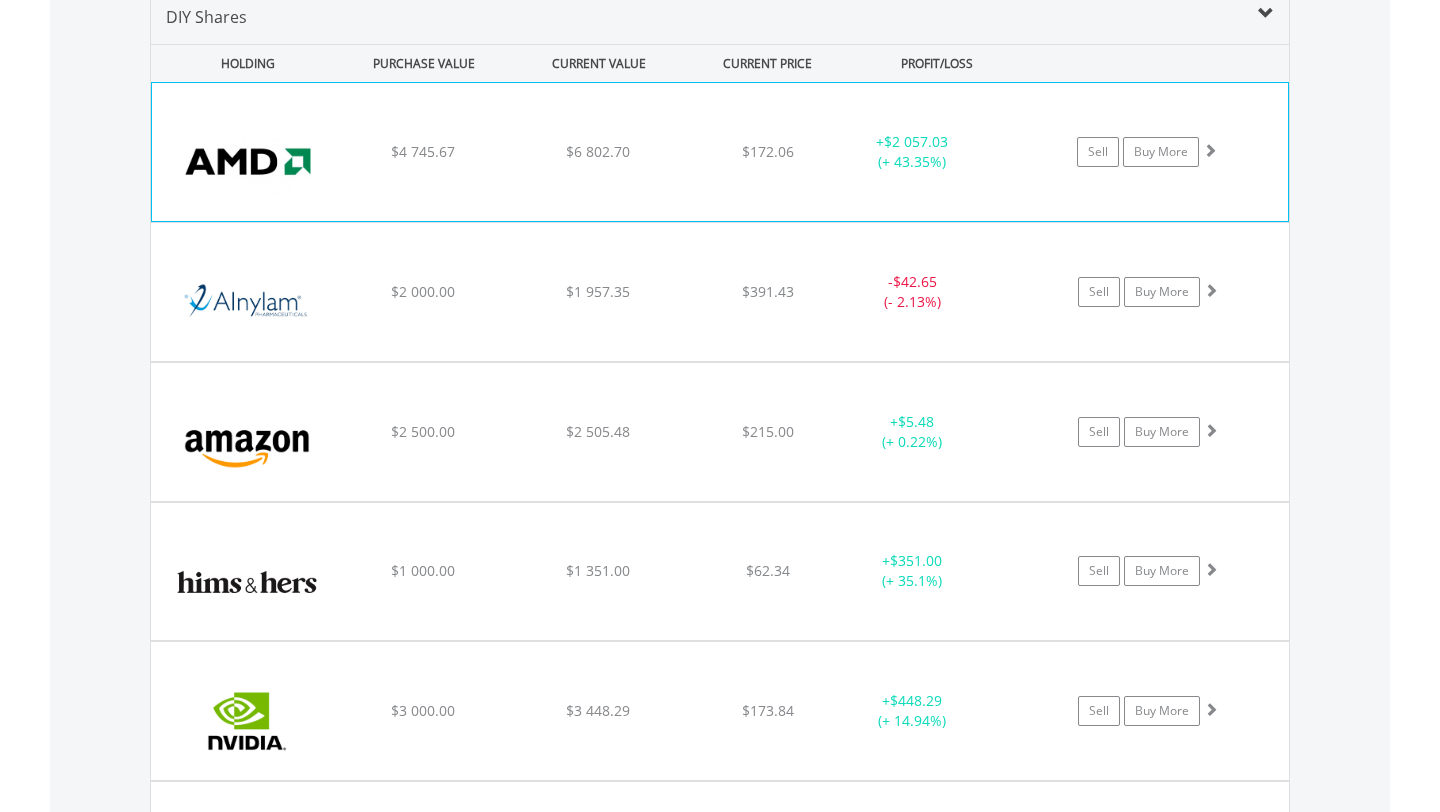 click on "﻿
Advanced Micro Devices Inc
$4 745.67
$6 802.70
$172.06
+  $2 057.03 (+ 43.35%)
Sell
Buy More" at bounding box center (720, 152) 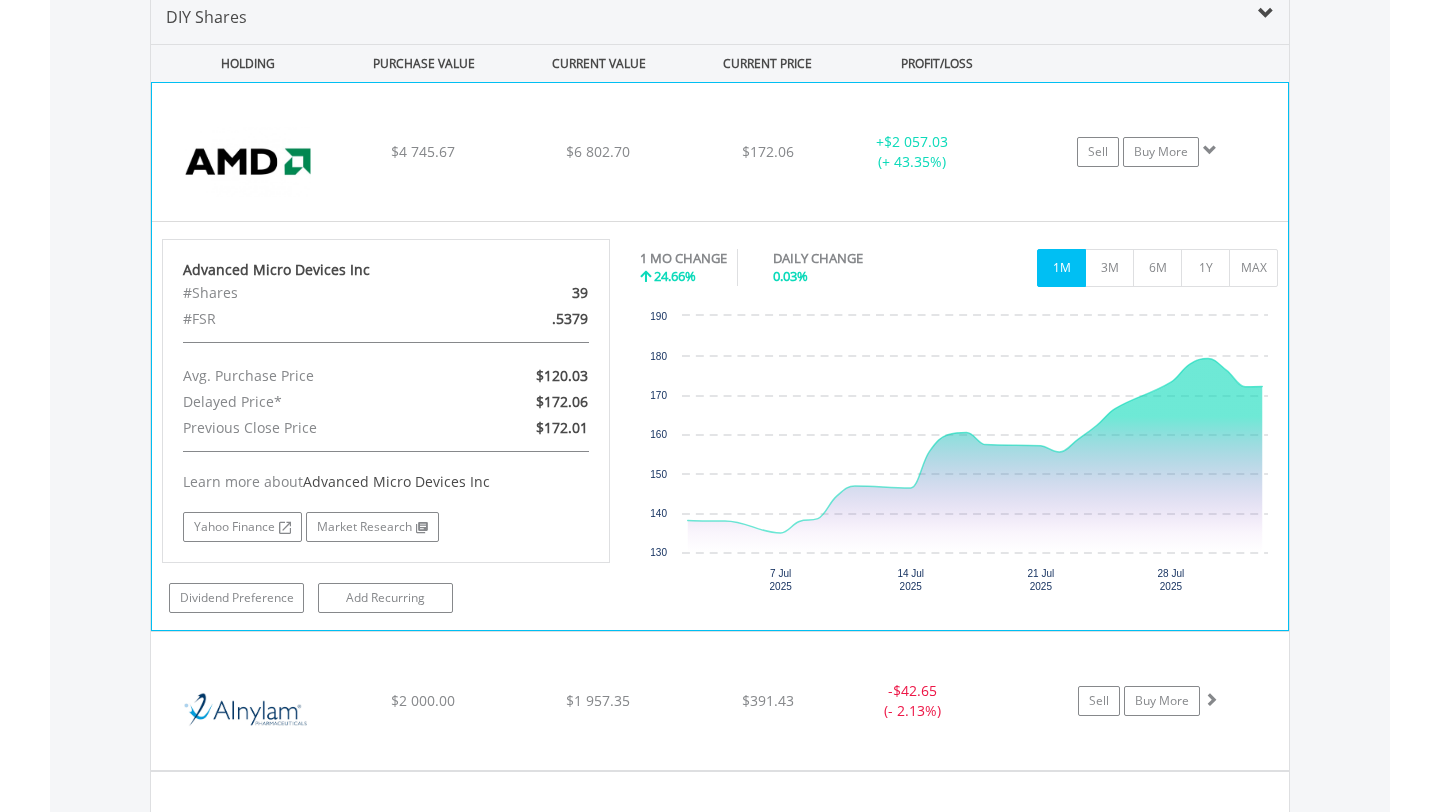 click on "﻿
Advanced Micro Devices Inc
$4 745.67
$6 802.70
$172.06
+  $2 057.03 (+ 43.35%)
Sell
Buy More" at bounding box center (720, 152) 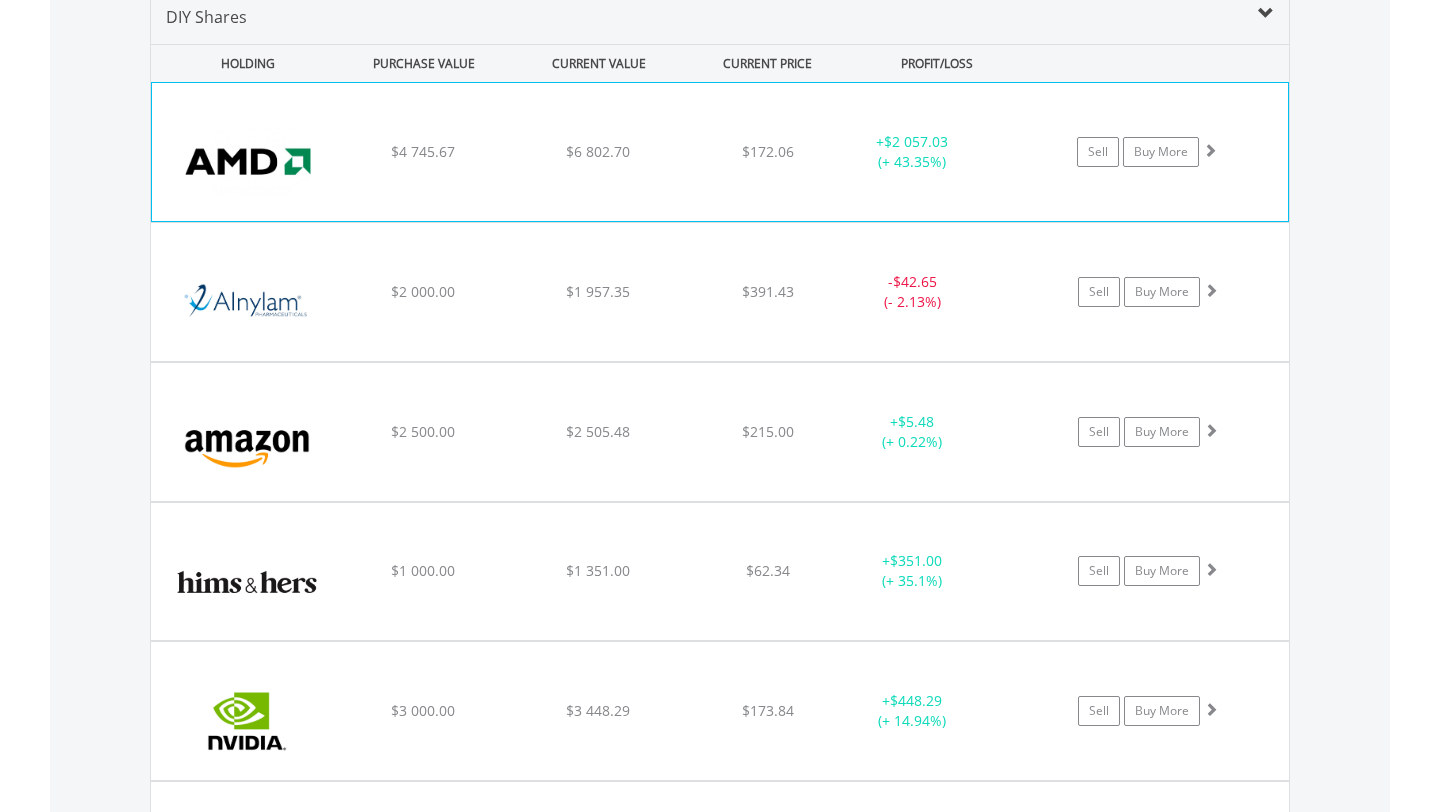 click on "﻿
Advanced Micro Devices Inc
$4 745.67
$6 802.70
$172.06
+  $2 057.03 (+ 43.35%)
Sell
Buy More" at bounding box center [720, 152] 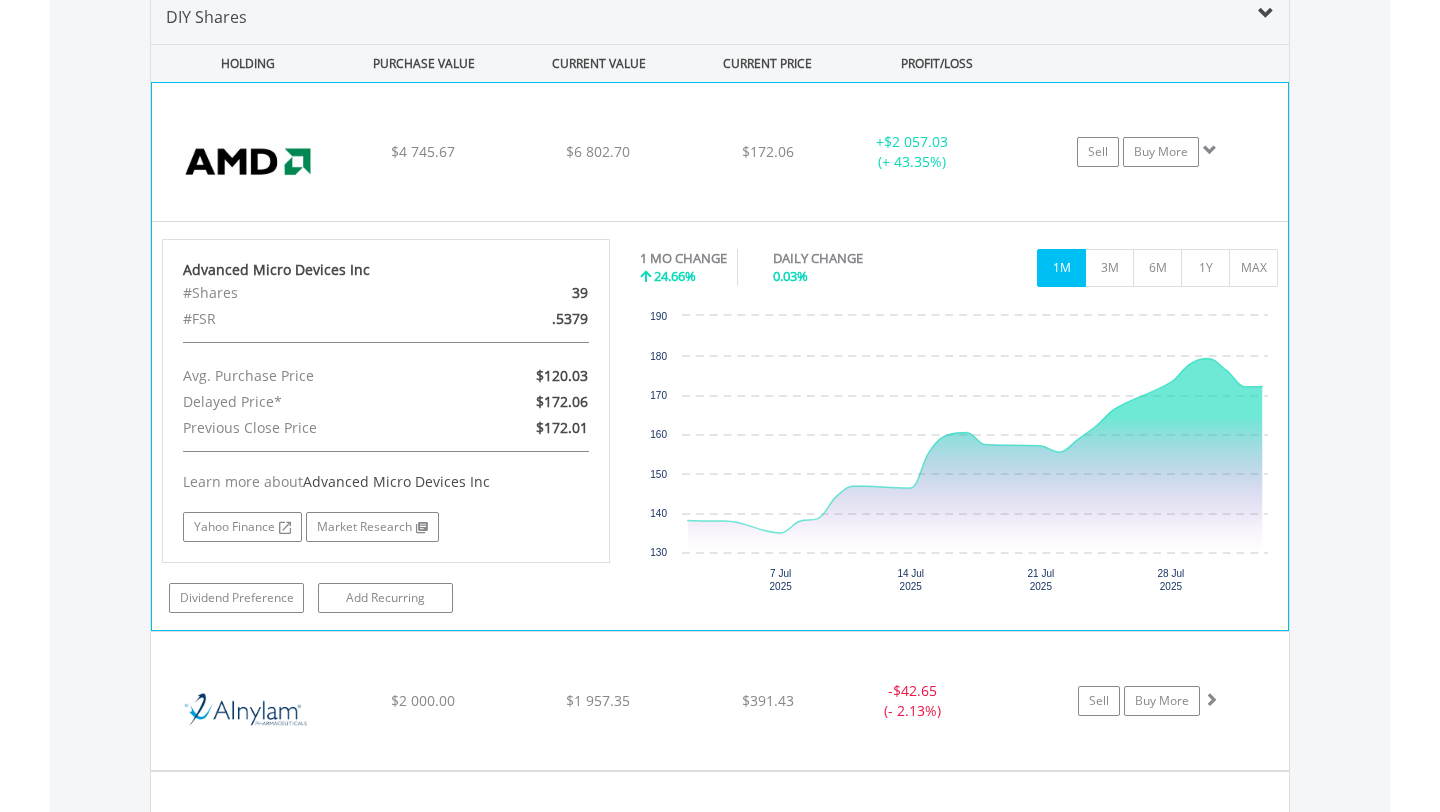 click on "﻿
Advanced Micro Devices Inc
$4 745.67
$6 802.70
$172.06
+  $2 057.03 (+ 43.35%)
Sell
Buy More" at bounding box center [720, 152] 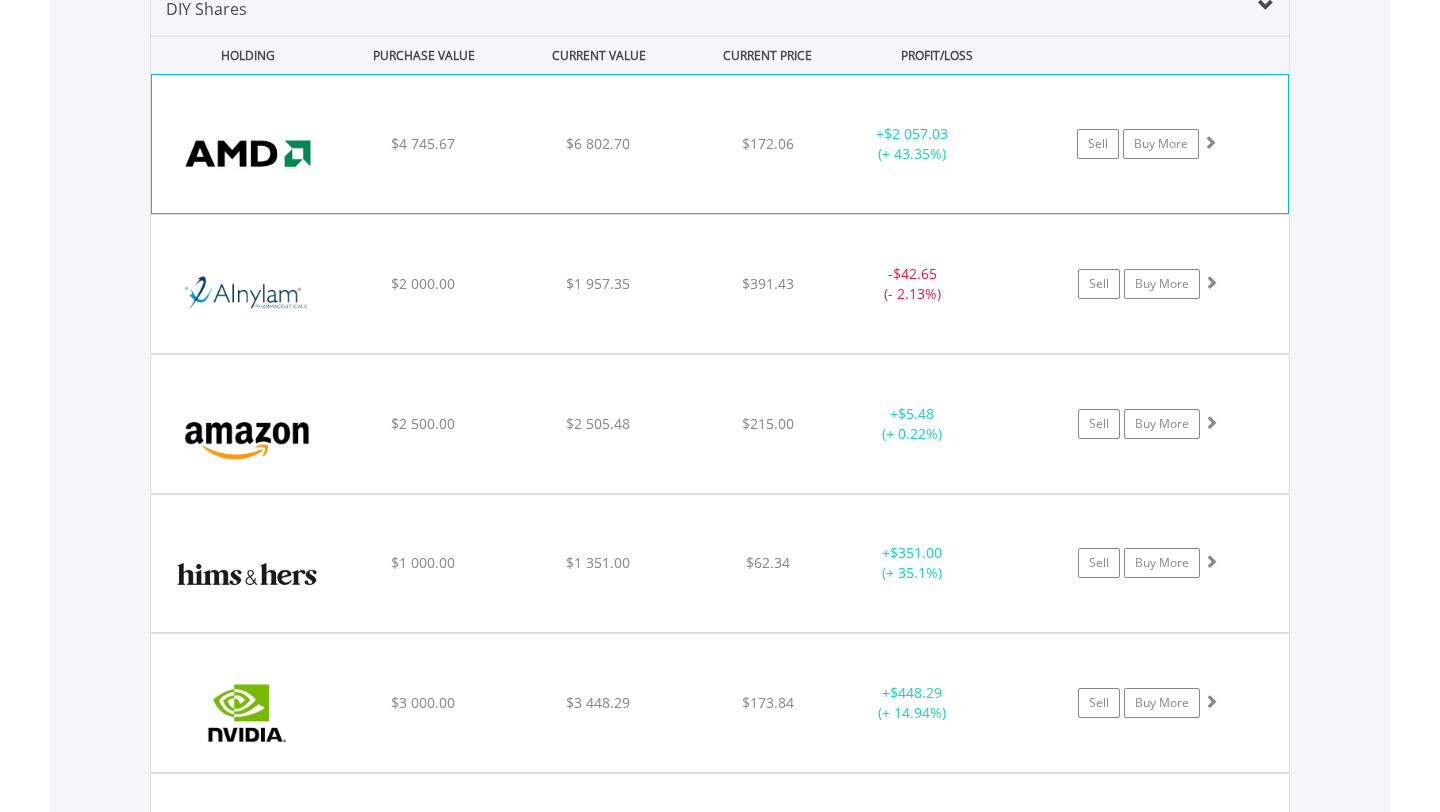 scroll, scrollTop: 1431, scrollLeft: 0, axis: vertical 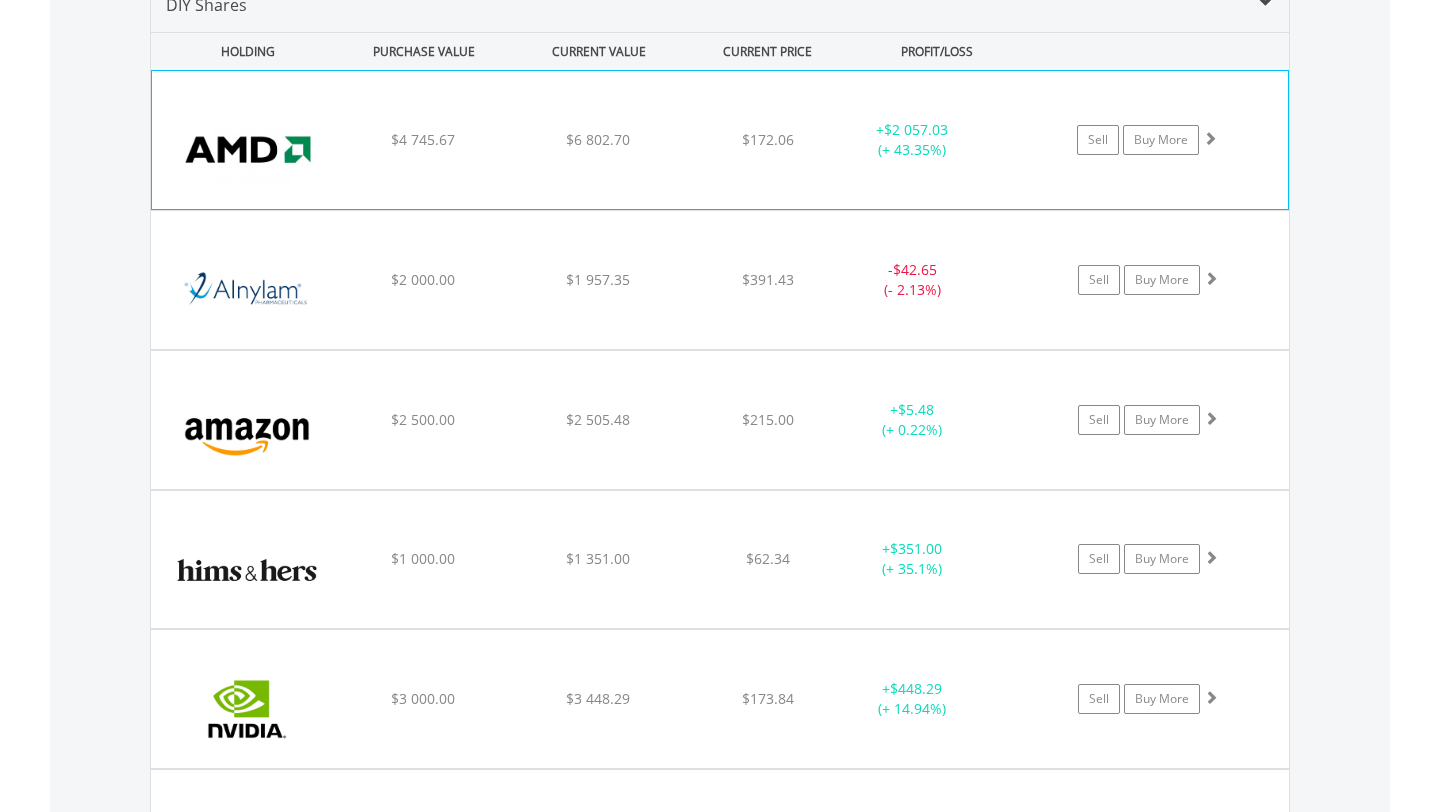 click on "﻿
Advanced Micro Devices Inc
$4 745.67
$6 802.70
$172.06
+  $2 057.03 (+ 43.35%)
Sell
Buy More" at bounding box center [720, 140] 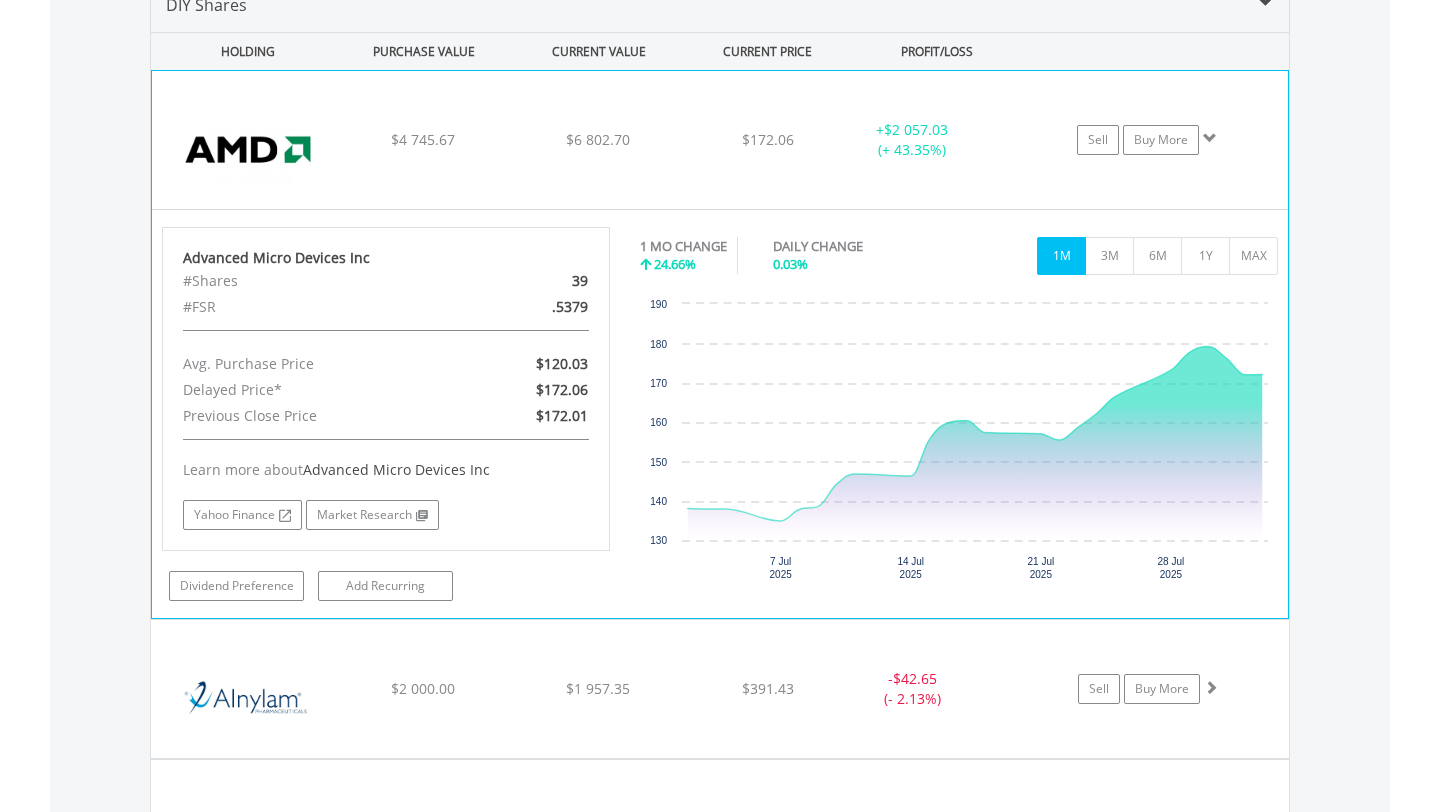 click on "﻿
Advanced Micro Devices Inc
$4 745.67
$6 802.70
$172.06
+  $2 057.03 (+ 43.35%)
Sell
Buy More" at bounding box center (720, 140) 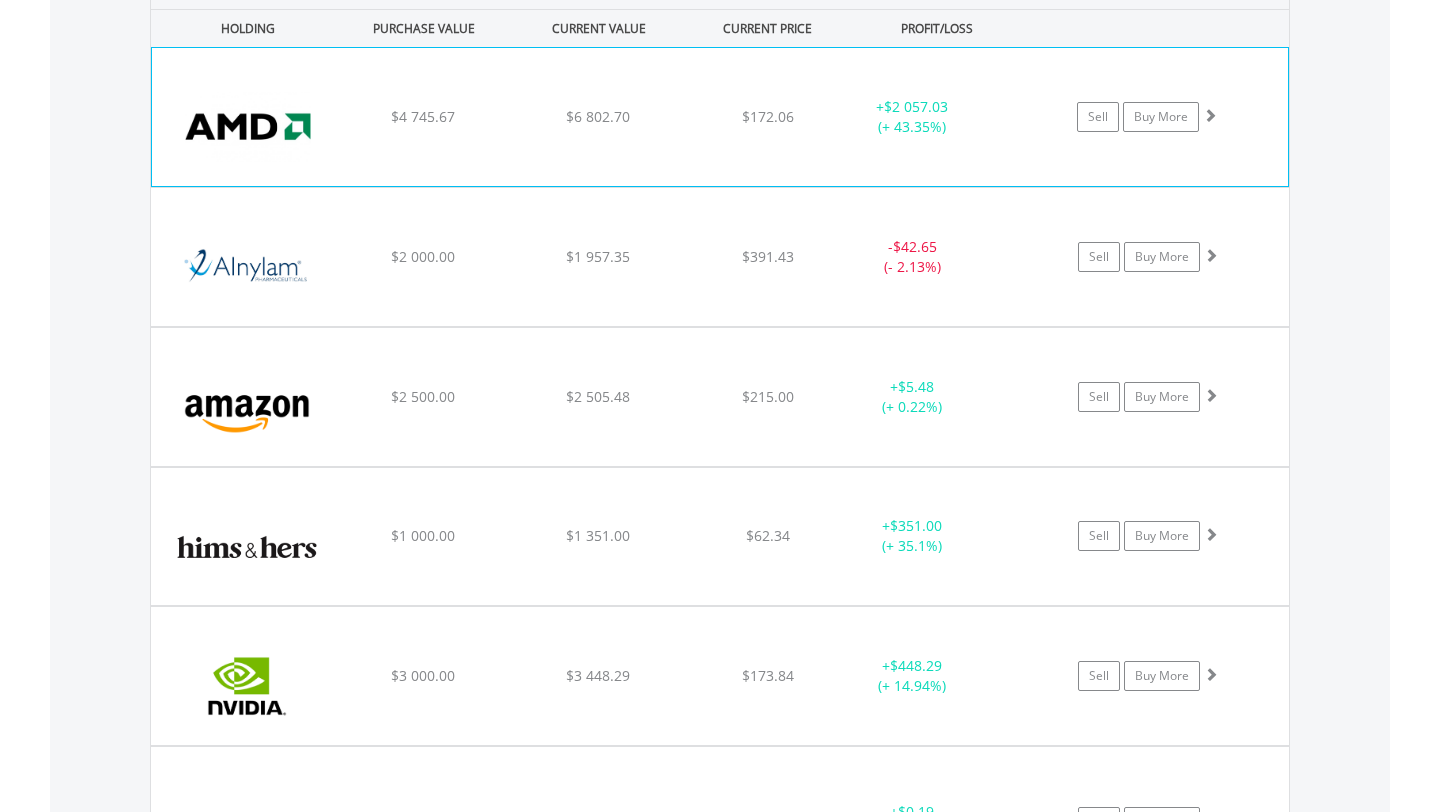 scroll, scrollTop: 1455, scrollLeft: 0, axis: vertical 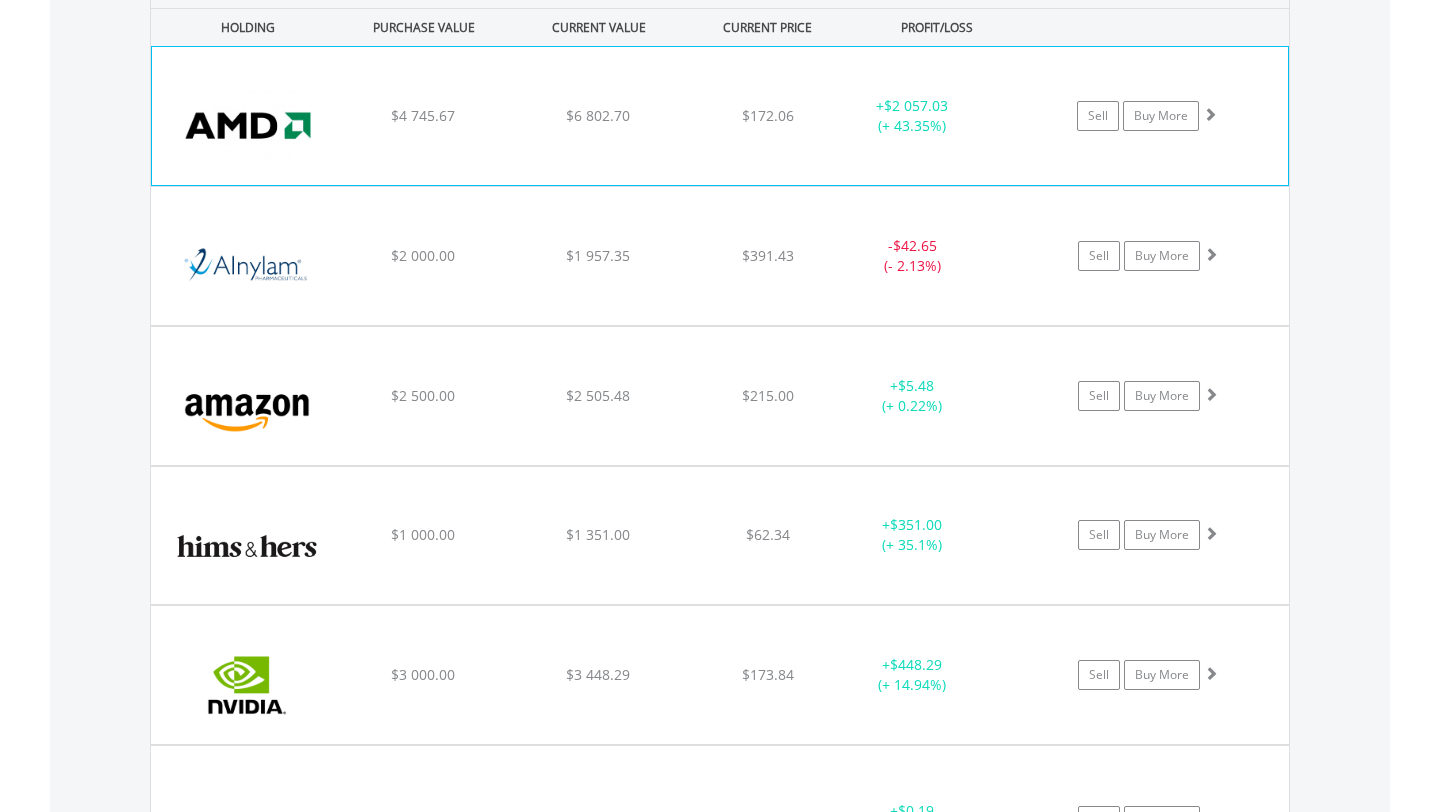 click on "﻿
Advanced Micro Devices Inc
$4 745.67
$6 802.70
$172.06
+  $2 057.03 (+ 43.35%)
Sell
Buy More" at bounding box center [720, 116] 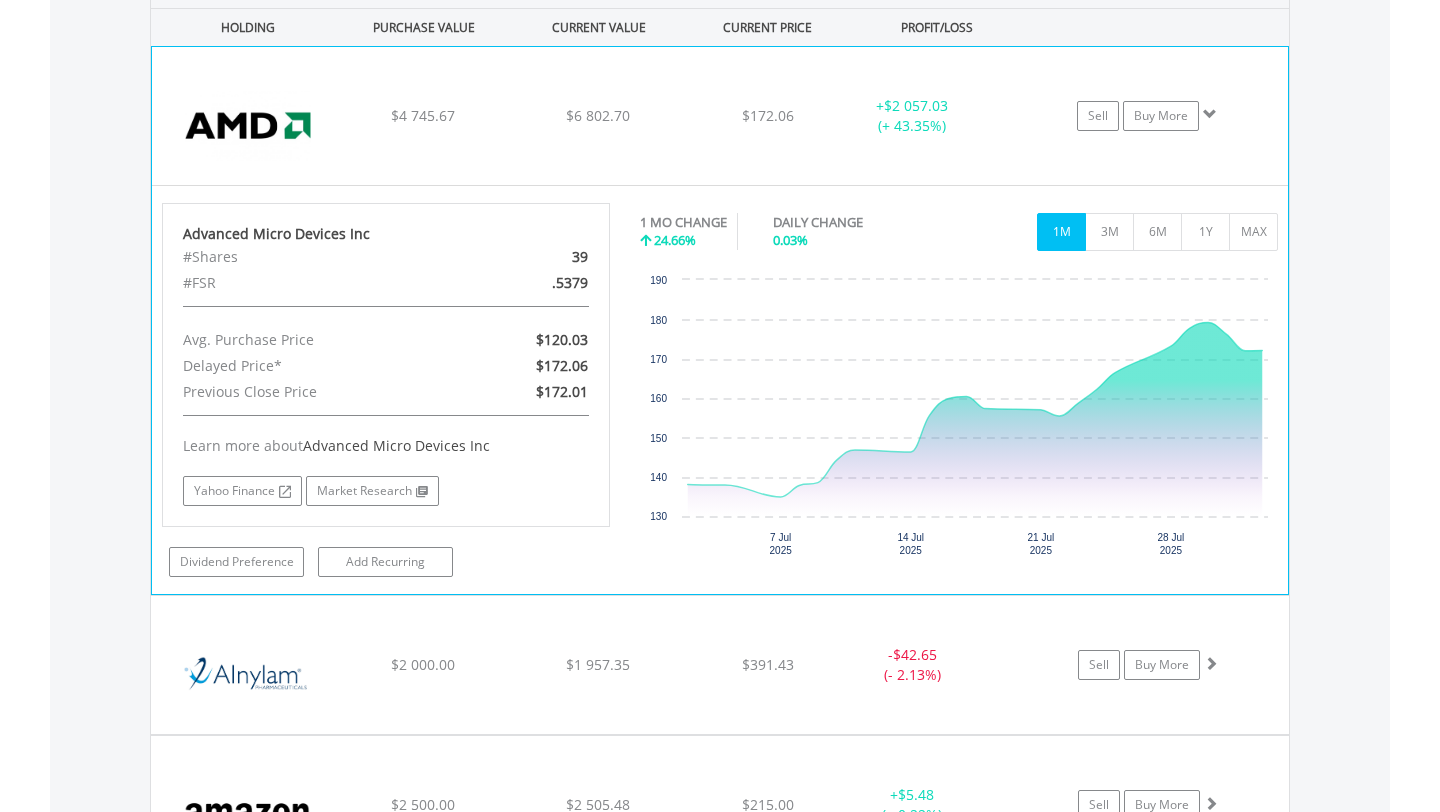 click on "﻿
Advanced Micro Devices Inc
$4 745.67
$6 802.70
$172.06
+  $2 057.03 (+ 43.35%)
Sell
Buy More" at bounding box center (720, 116) 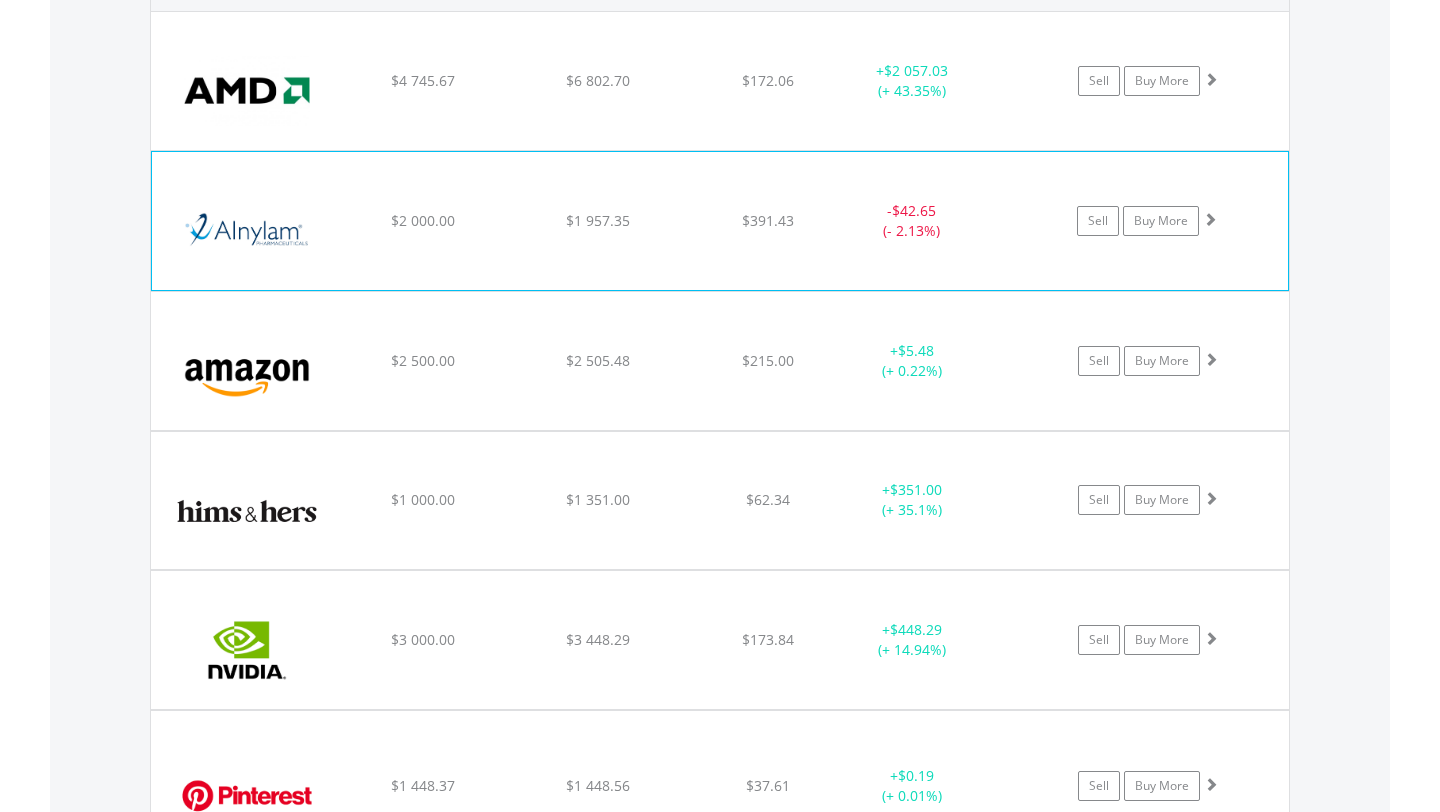 scroll, scrollTop: 1494, scrollLeft: 0, axis: vertical 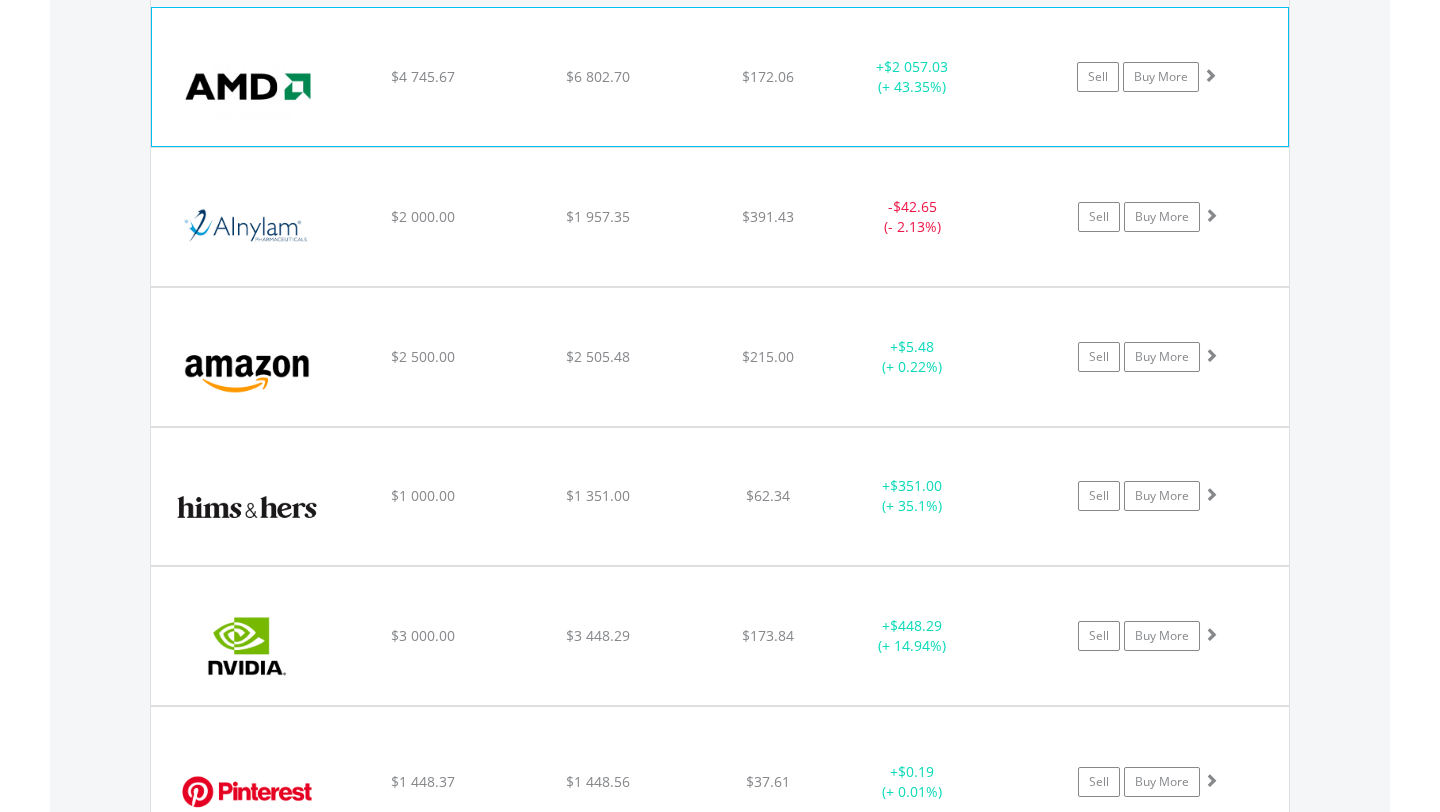 click on "﻿
Advanced Micro Devices Inc
$4 745.67
$6 802.70
$172.06
+  $2 057.03 (+ 43.35%)
Sell
Buy More" at bounding box center (720, 77) 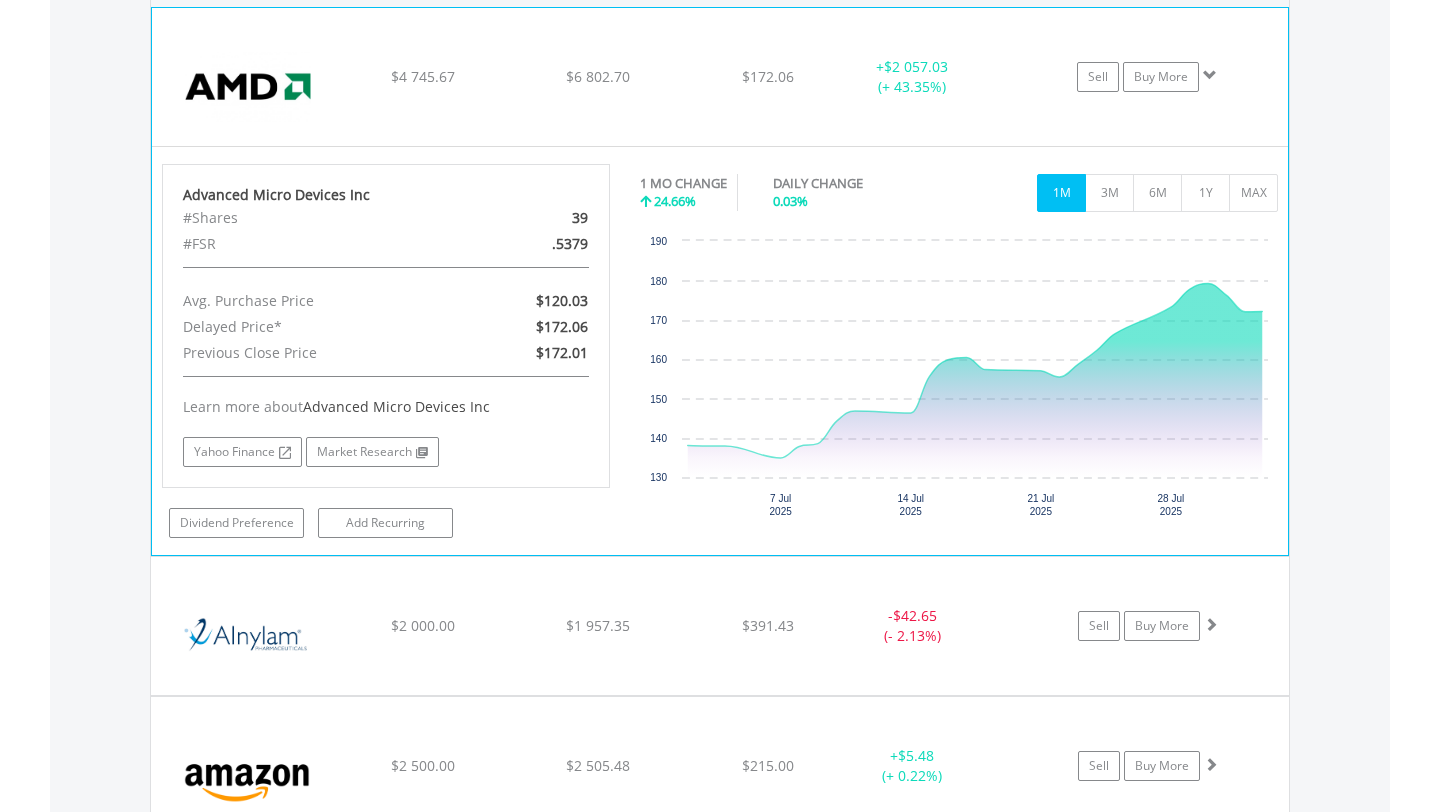click on "﻿
Advanced Micro Devices Inc
$4 745.67
$6 802.70
$172.06
+  $2 057.03 (+ 43.35%)
Sell
Buy More" at bounding box center [720, 77] 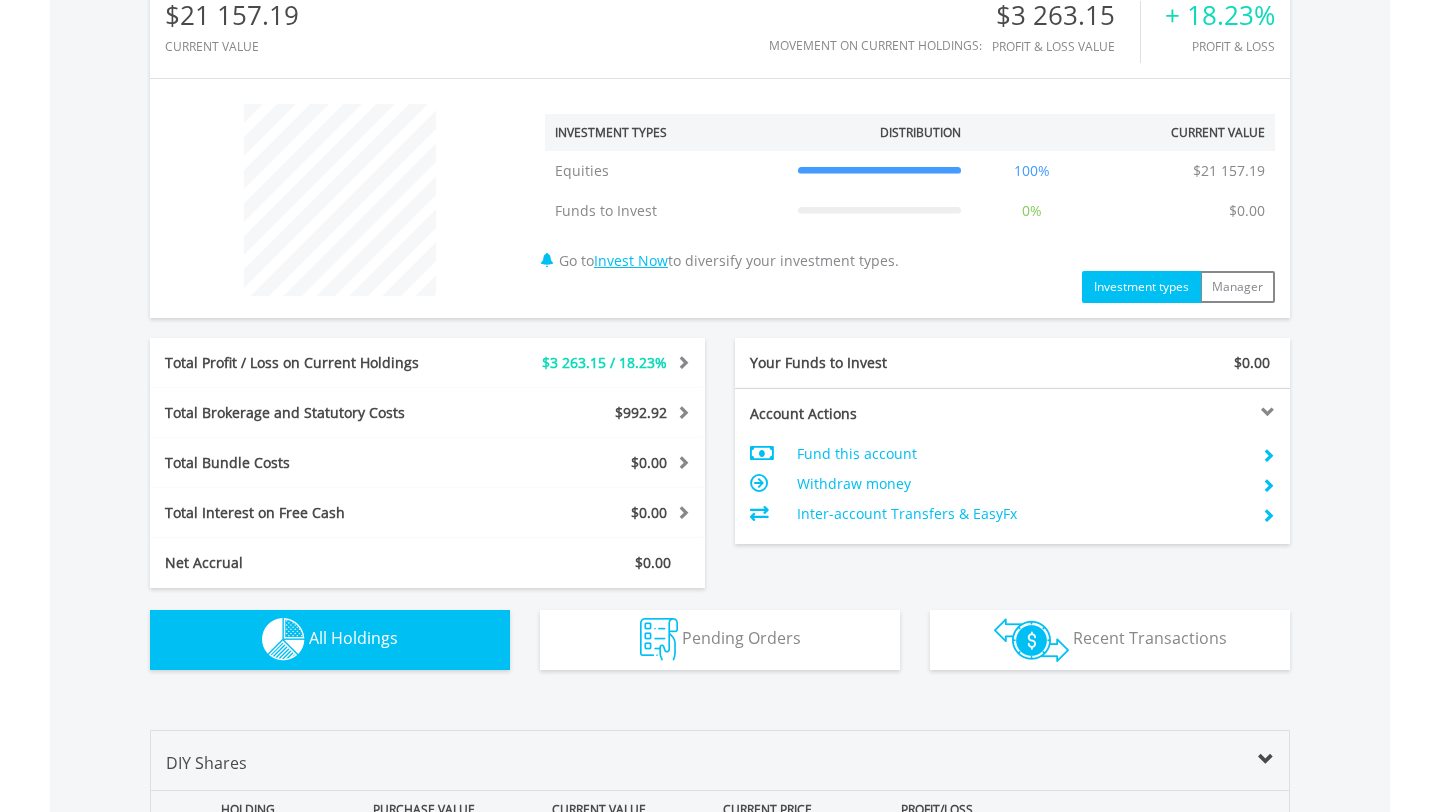 scroll, scrollTop: 0, scrollLeft: 0, axis: both 